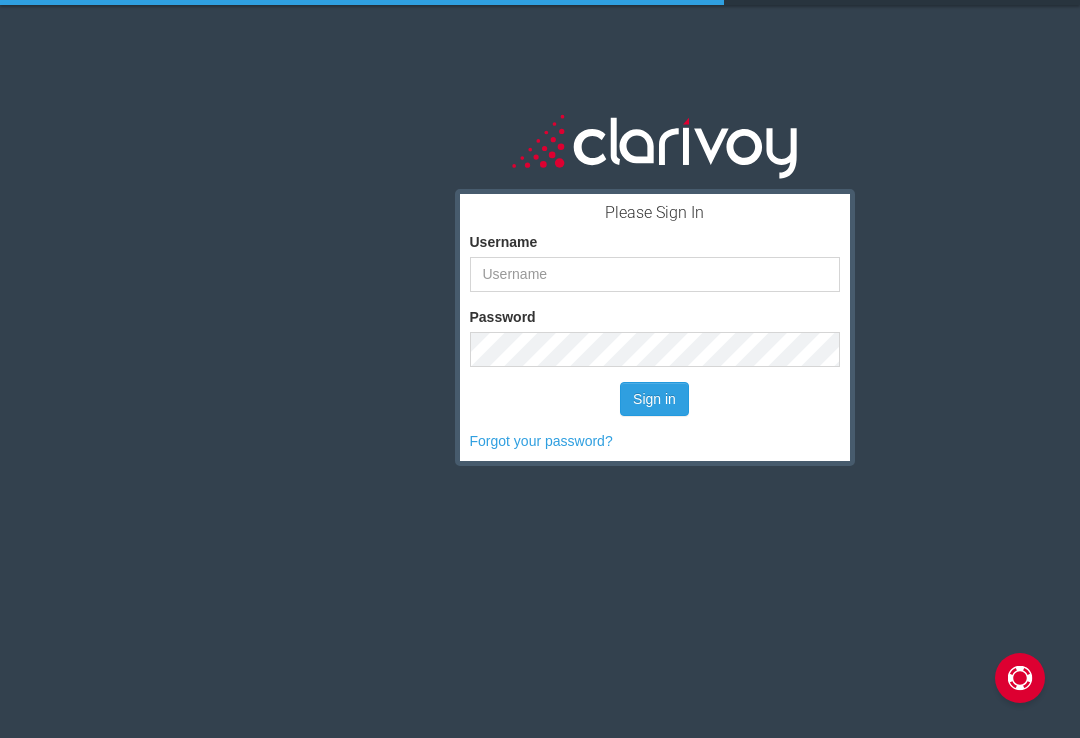 scroll, scrollTop: 0, scrollLeft: 0, axis: both 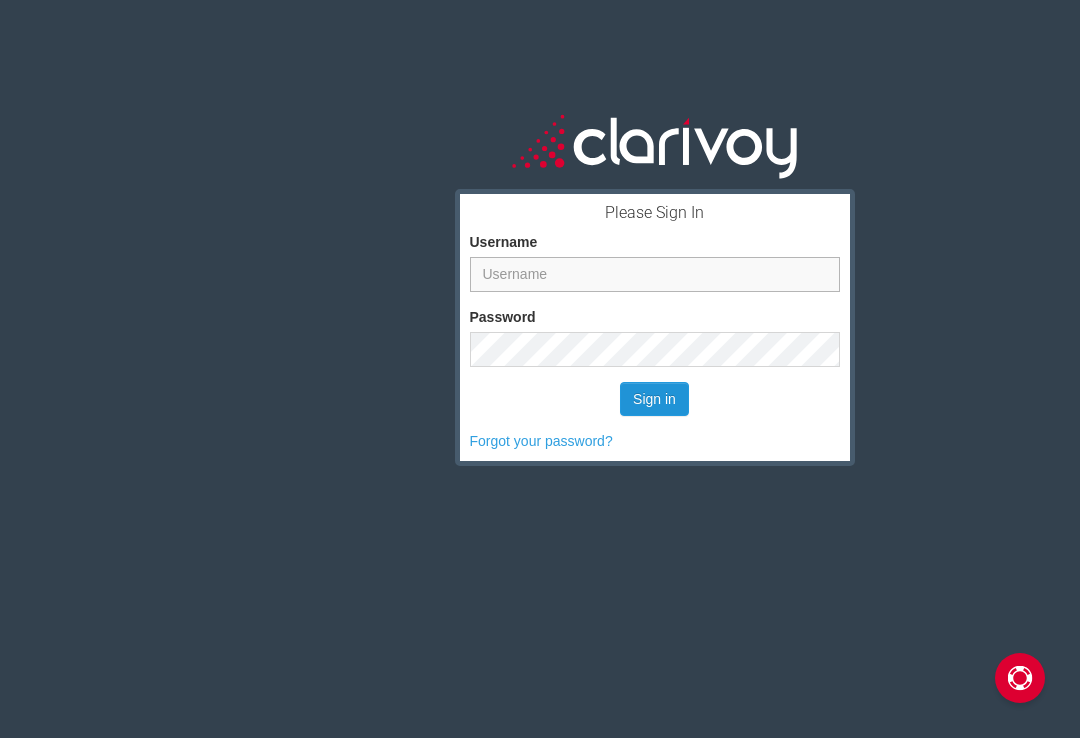 type on "[EMAIL]" 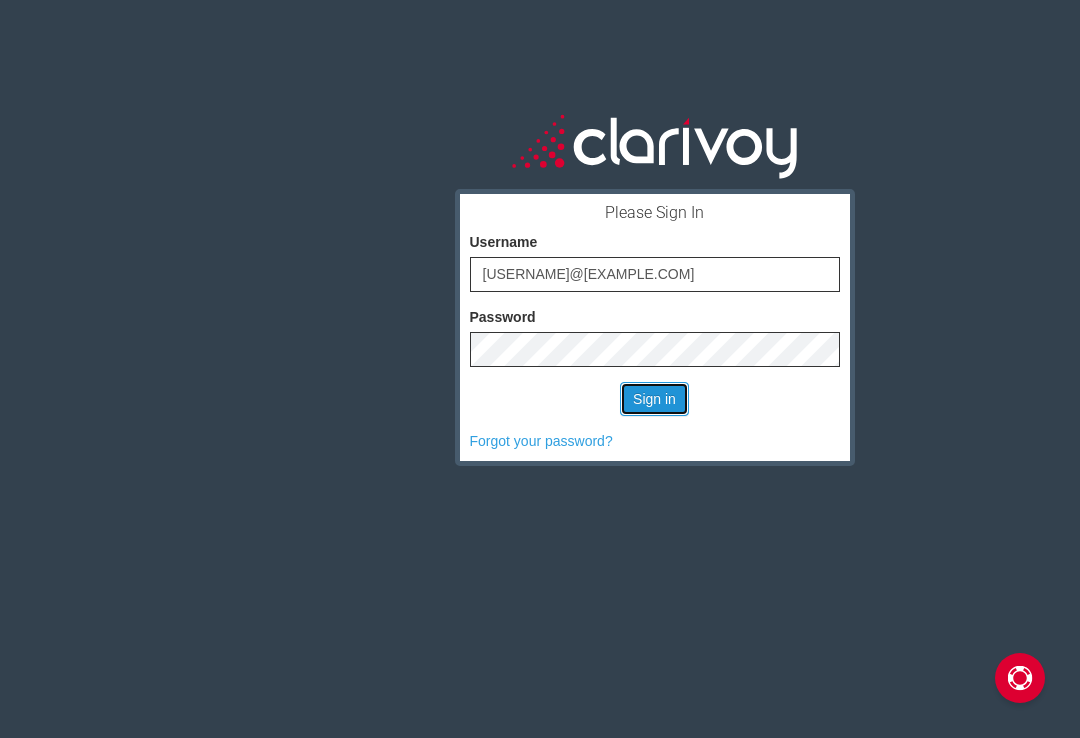 click on "Sign in" at bounding box center (654, 399) 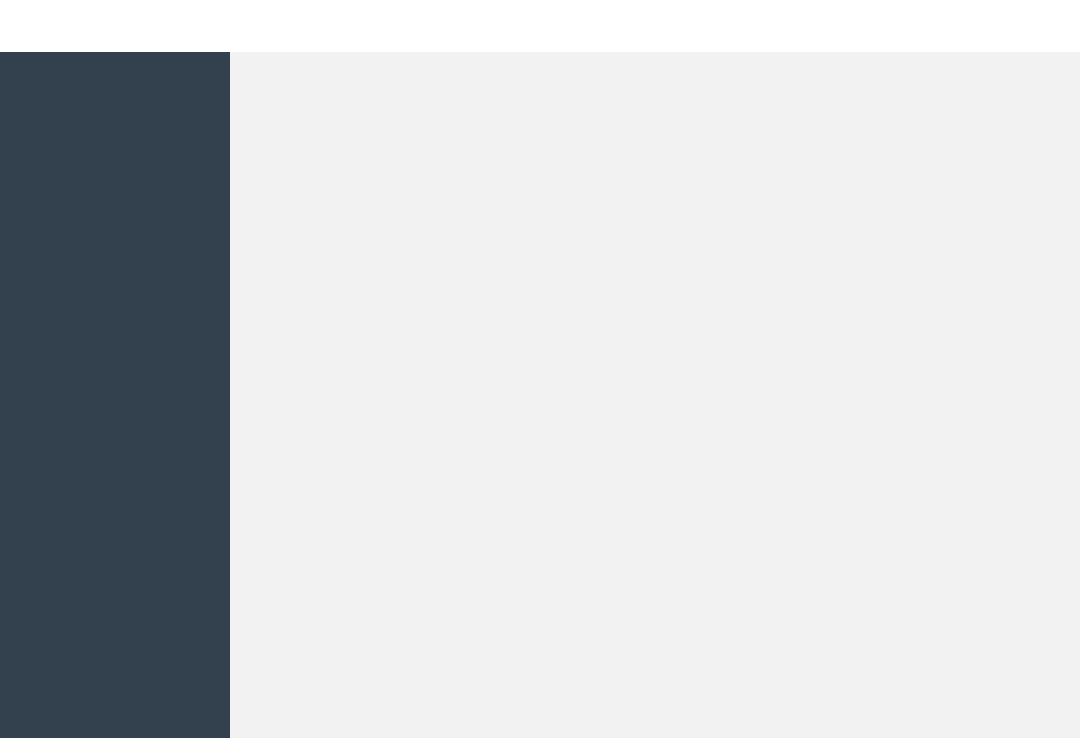 scroll, scrollTop: 0, scrollLeft: 0, axis: both 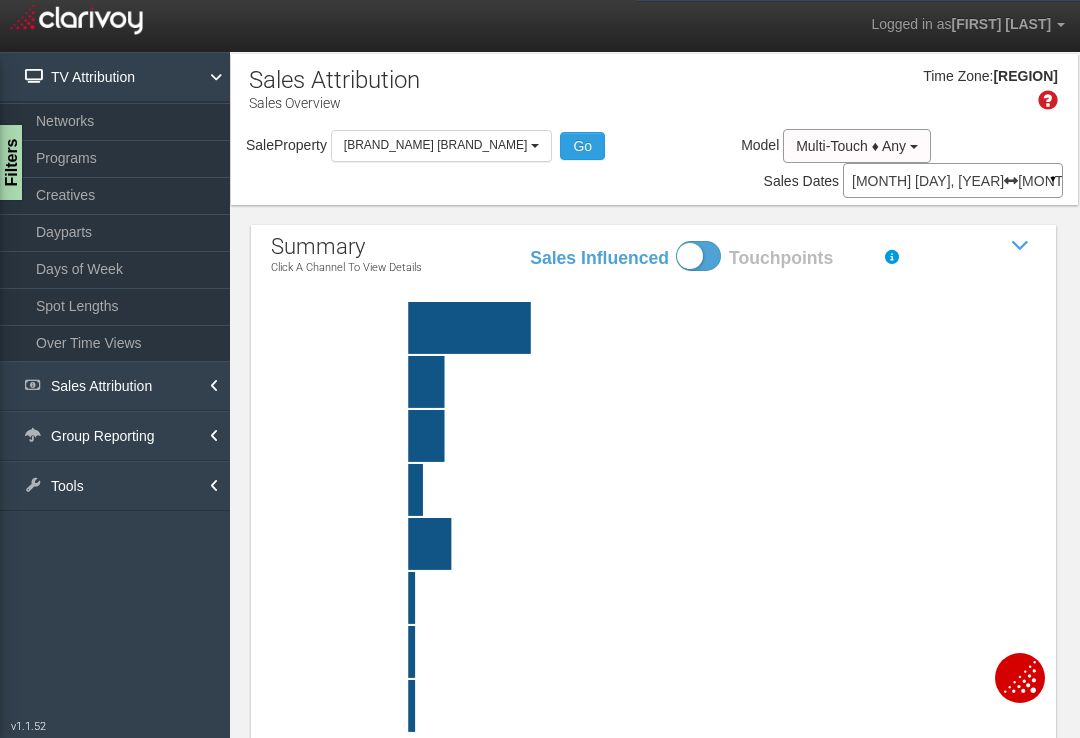 click at bounding box center (1011, 181) 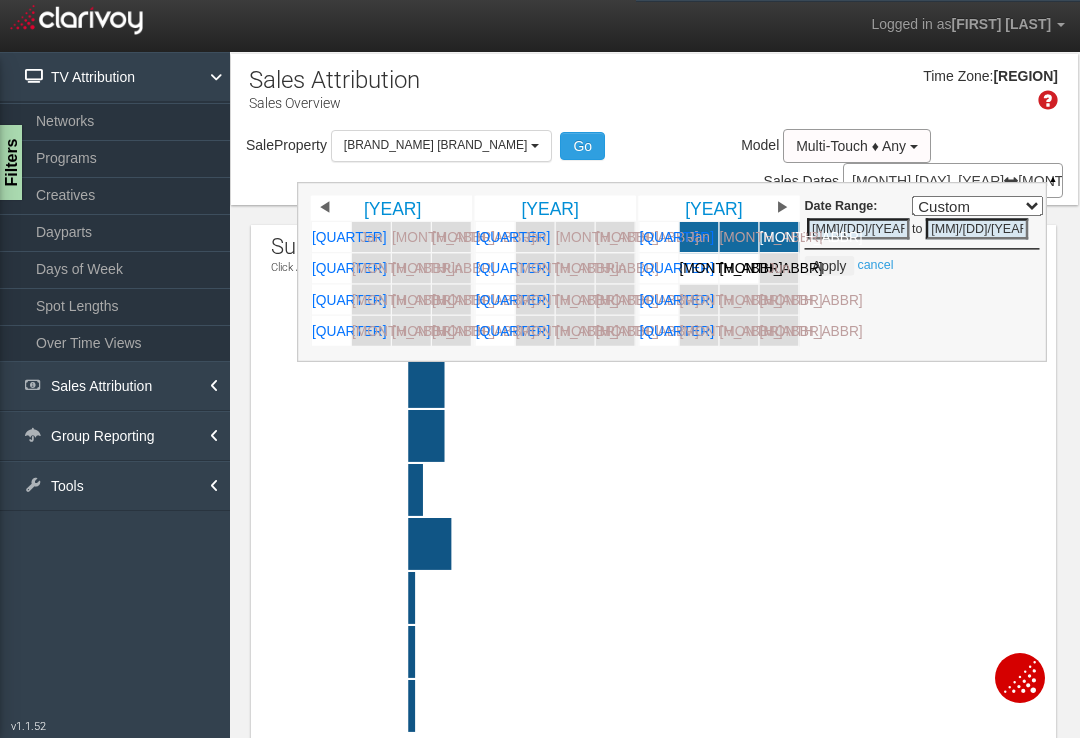 click on "[MM]/[DD]/[YEAR]" at bounding box center [858, 229] 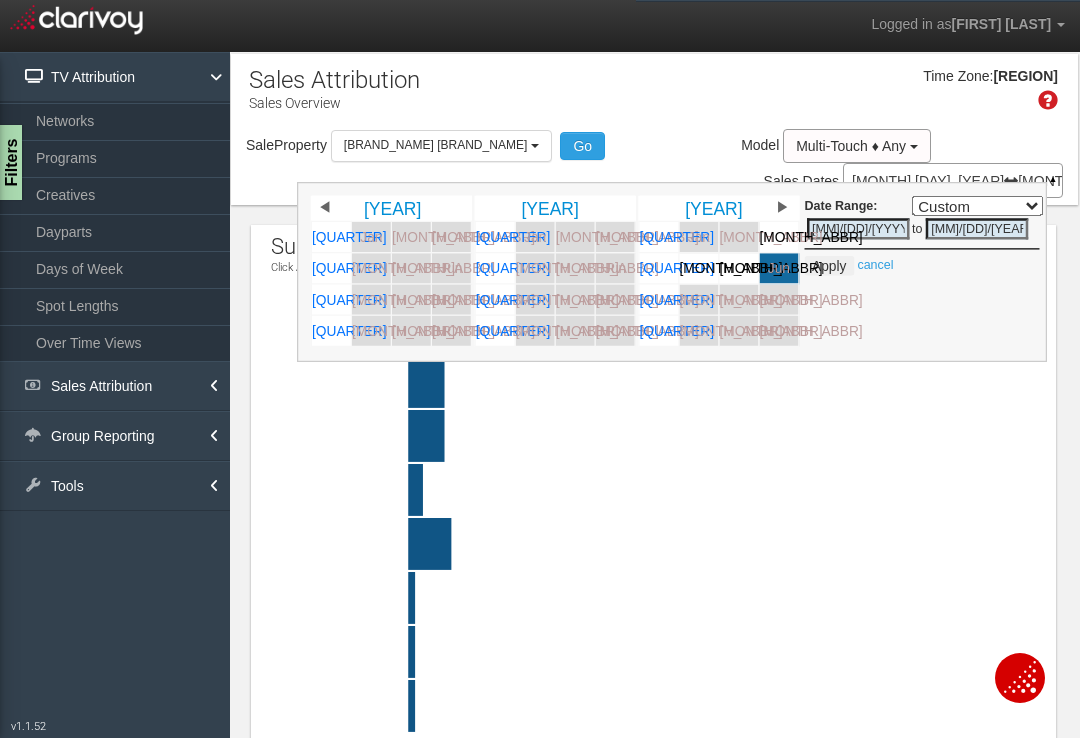 click at bounding box center (702, 436) 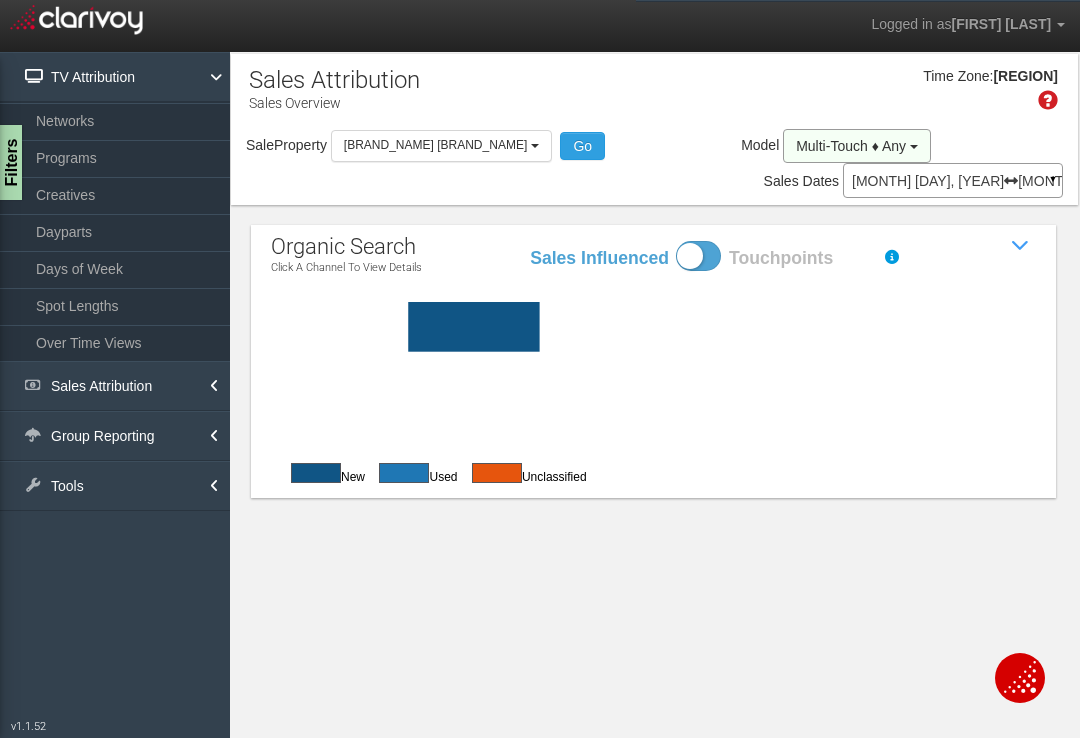 click on "Multi-Touch ♦ Any" at bounding box center [851, 146] 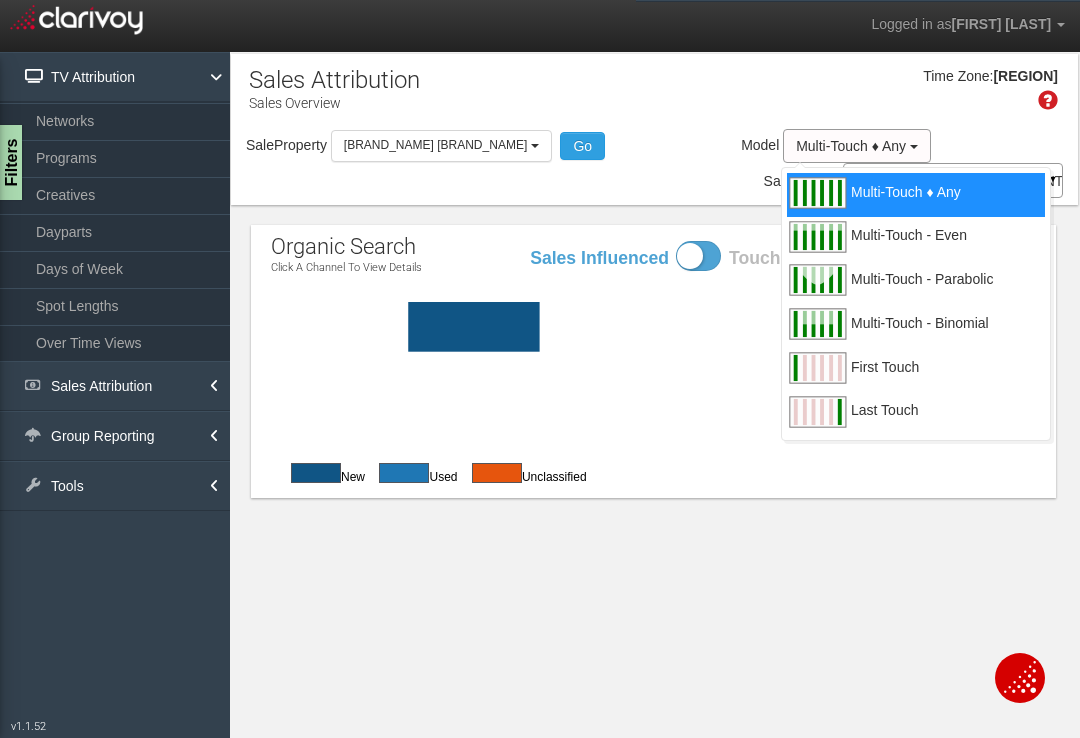 click on "Multi-Touch ♦ Any" at bounding box center (906, 204) 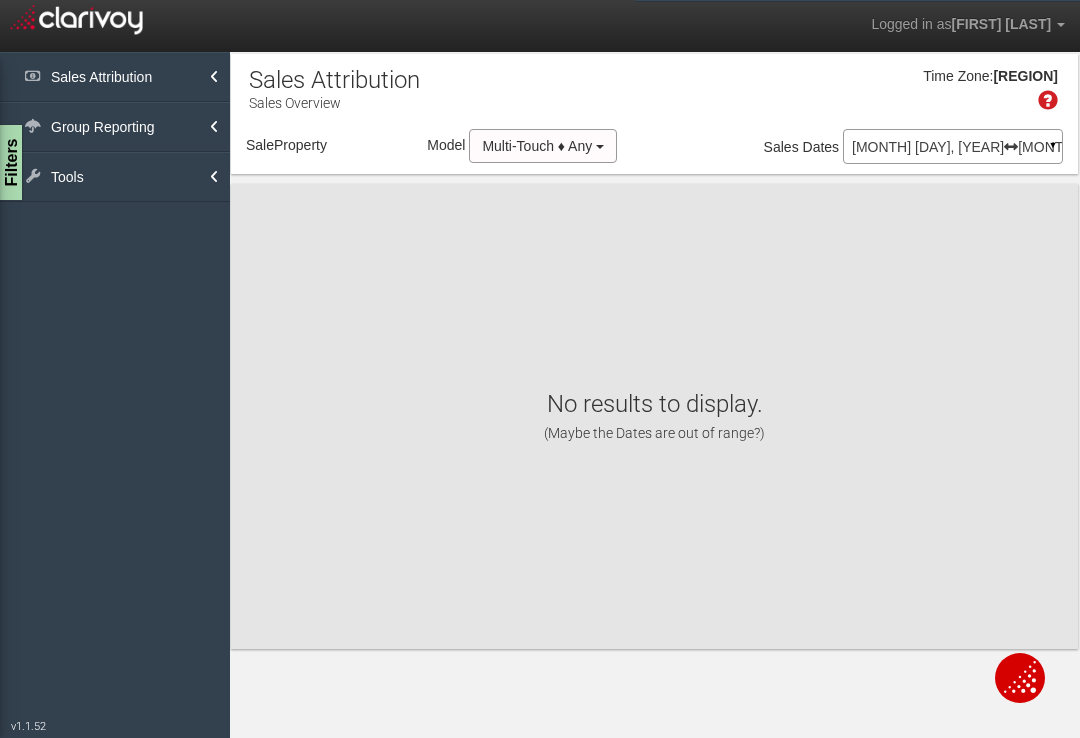 click on "Sales
Dates
[MONTH] [DAY], [YEAR]   [MONTH] [DAY], [YEAR]
▼
Comparing to: mm/dd/yyyy - mm/dd/yyyy
Date Range:
Custom [DATE_REFERENCE] [THIS_WEEK] [LAST_WEEK] [THIS_MONTH] [LAST_MONTH] [THIS_QUARTER] [LAST_QUARTER] [THIS_YEAR] [ALL_TIME] [LAST_7_DAYS] [LAST_30_DAYS]
[MM]/[DD]/[YEAR]
to
[MM]/[DD]/[YEAR]
Compare to: to S" at bounding box center (913, 147) 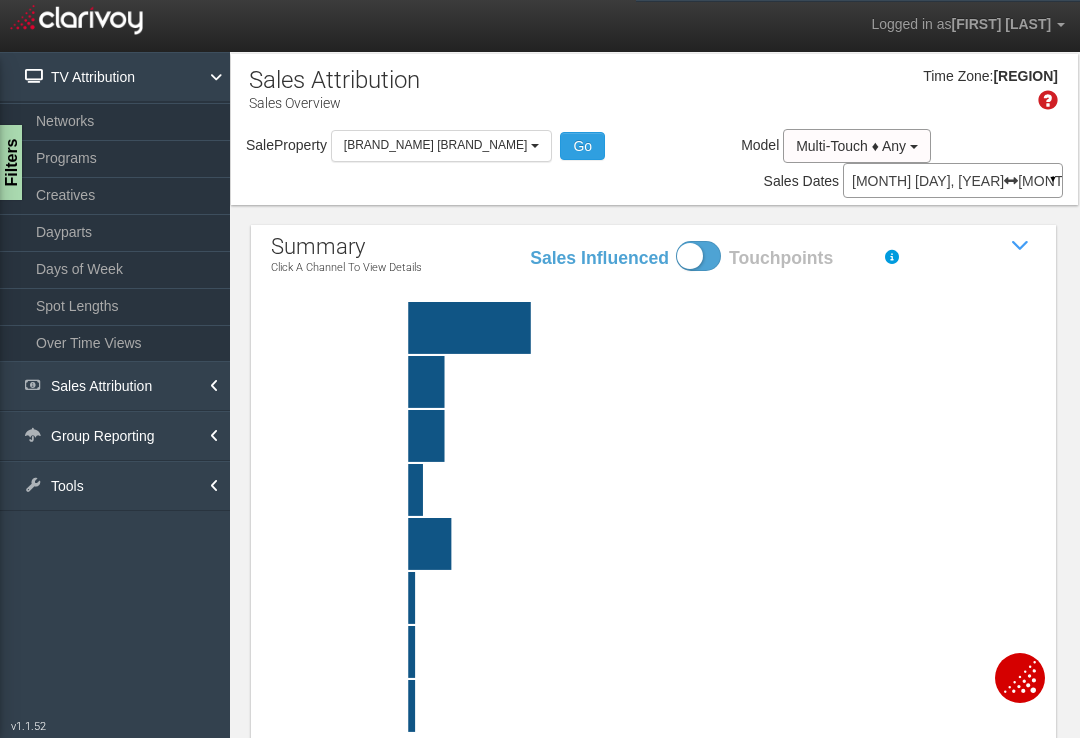 click on "[MONTH] [DAY], [YEAR]   [MONTH] [DAY], [YEAR]" at bounding box center [953, 181] 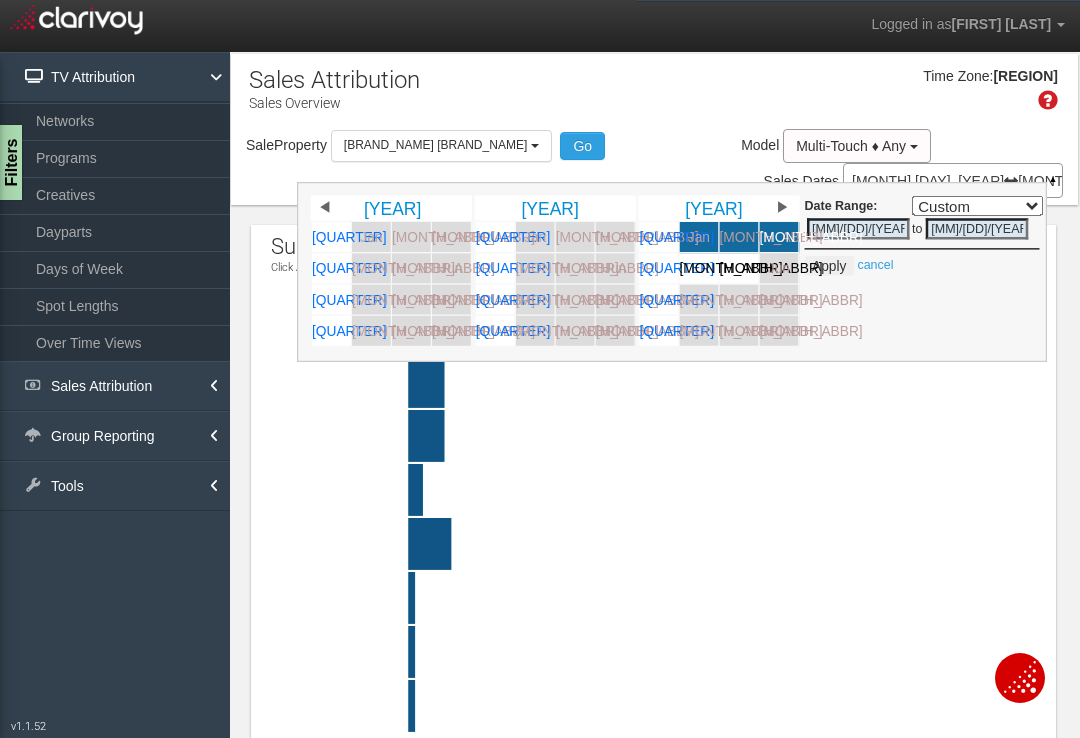 click on "[MM]/[DD]/[YEAR]" at bounding box center (977, 229) 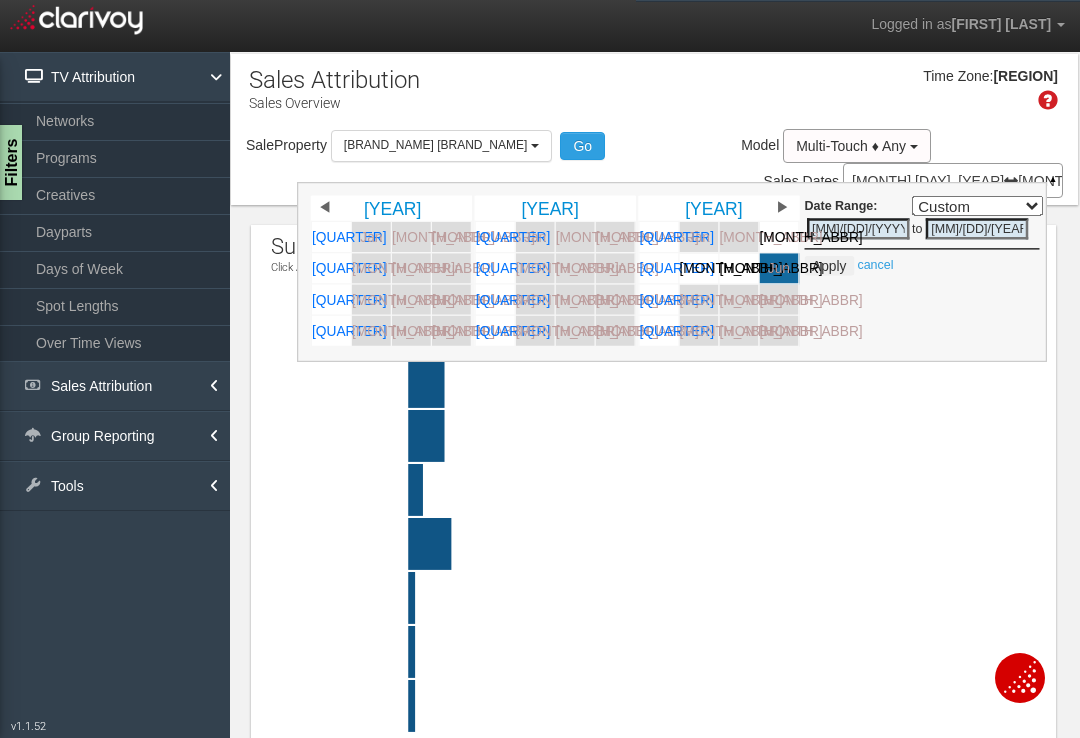 click at bounding box center (702, 382) 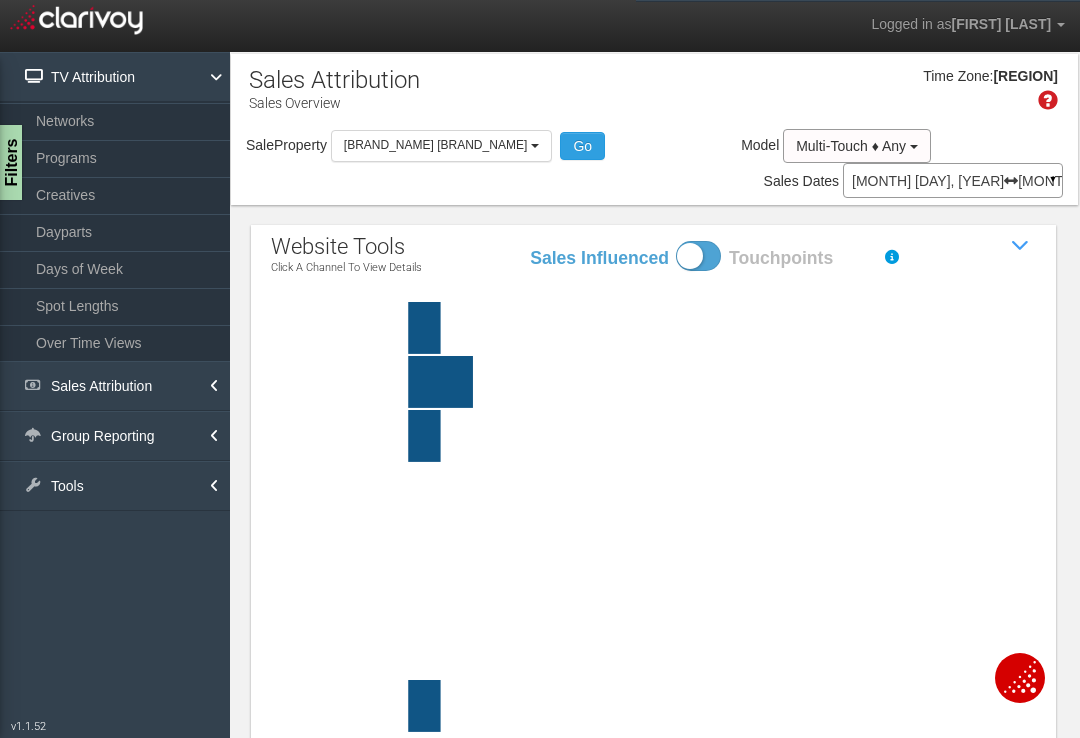 click at bounding box center (1011, 181) 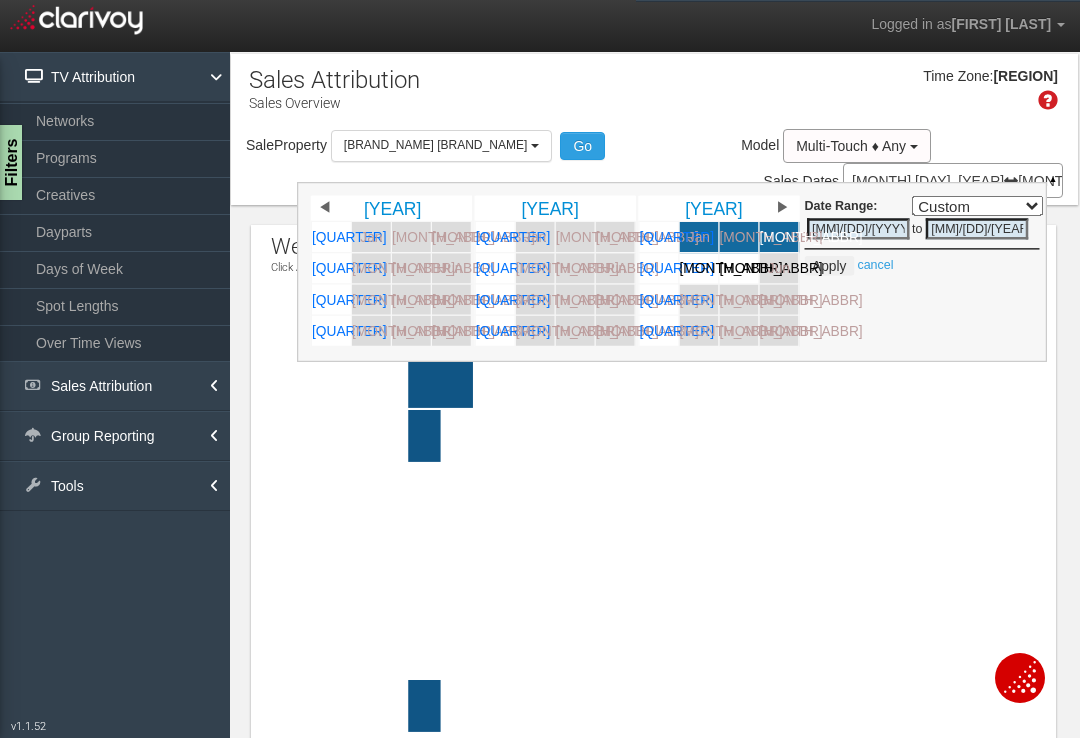 click on "Custom [DATE_REFERENCE] [THIS_WEEK] [LAST_WEEK] [THIS_MONTH] [LAST_MONTH] [THIS_QUARTER] [LAST_QUARTER] [THIS_YEAR] [ALL_TIME] [LAST_7_DAYS] [LAST_30_DAYS]" at bounding box center [977, 206] 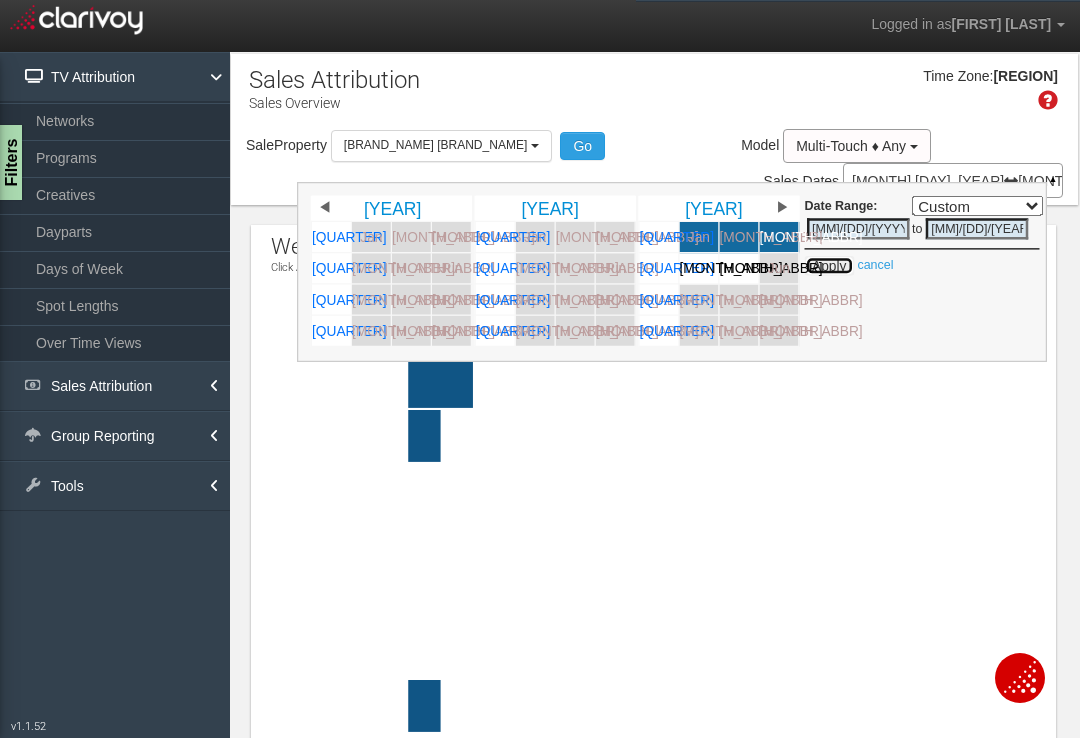 click on "Apply" at bounding box center [828, 266] 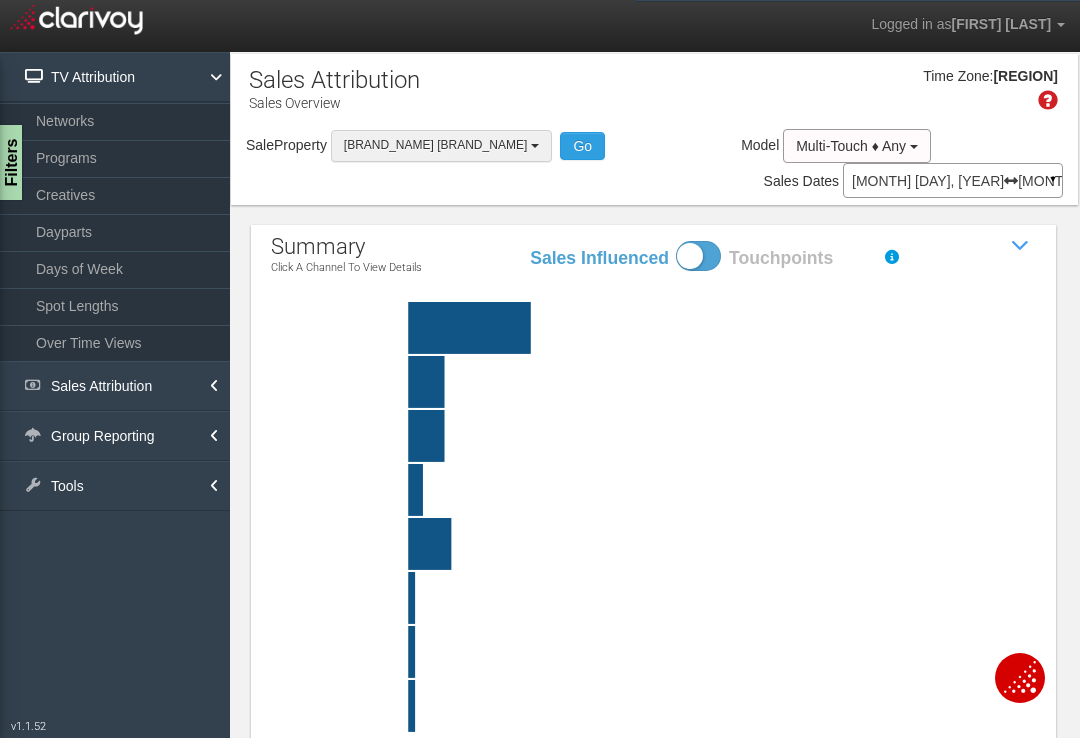 click on "[BRAND_NAME] [BRAND_NAME]" at bounding box center (435, 145) 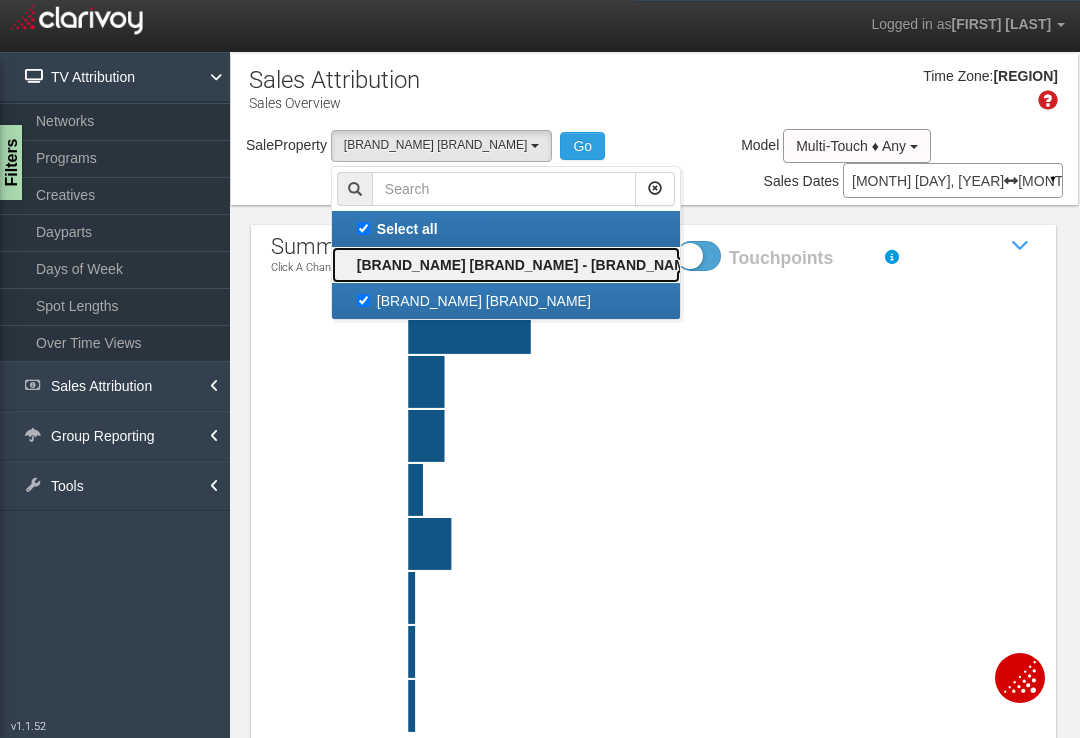 click on "[BRAND_NAME] [BRAND_NAME] - [BRAND_NAME]" at bounding box center (528, 265) 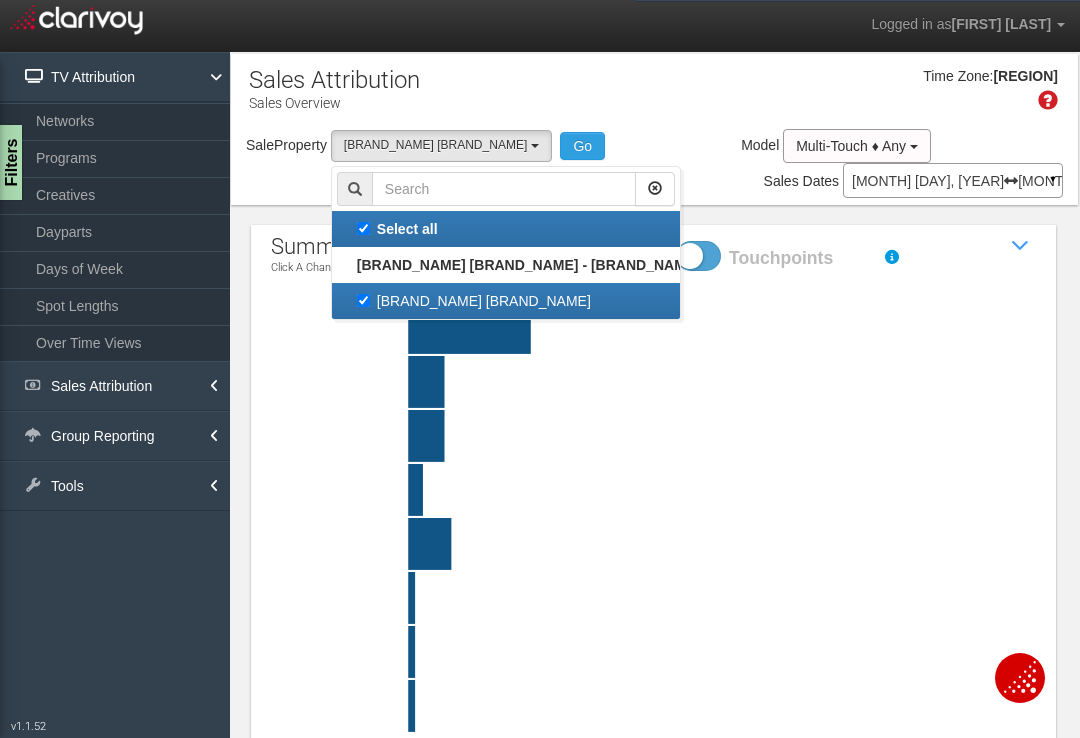 click on "[BRAND_NAME] [BRAND_NAME]" at bounding box center [506, 229] 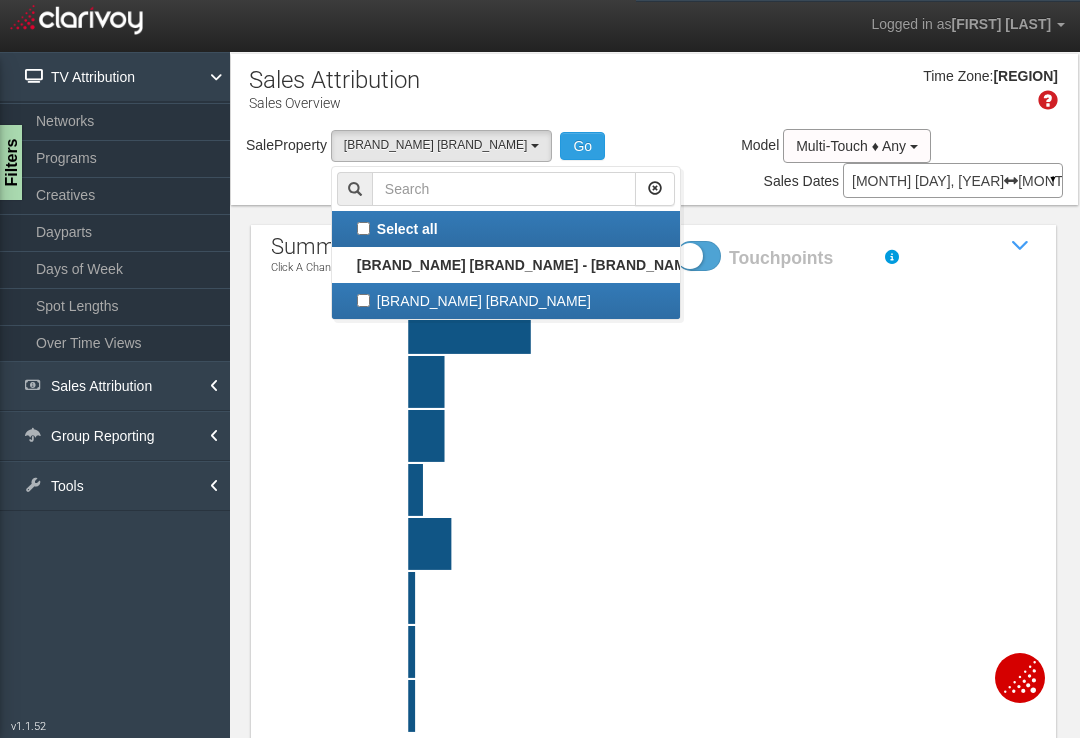 scroll, scrollTop: 17, scrollLeft: 0, axis: vertical 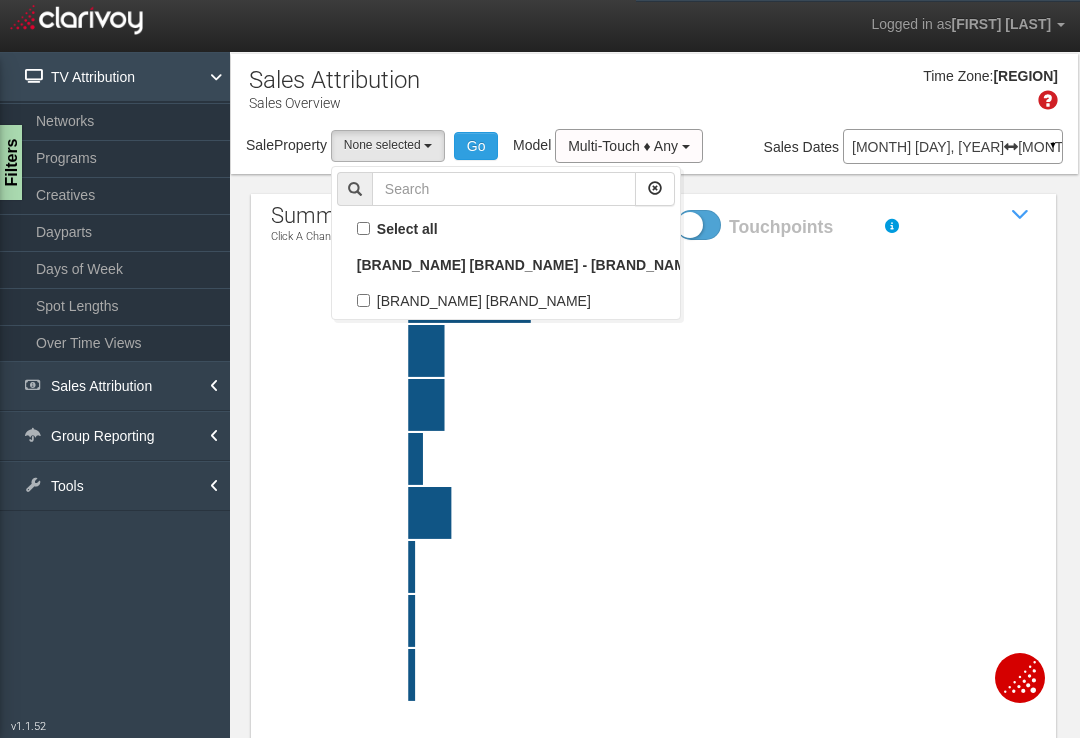 click on "TV Attribution" at bounding box center [115, 77] 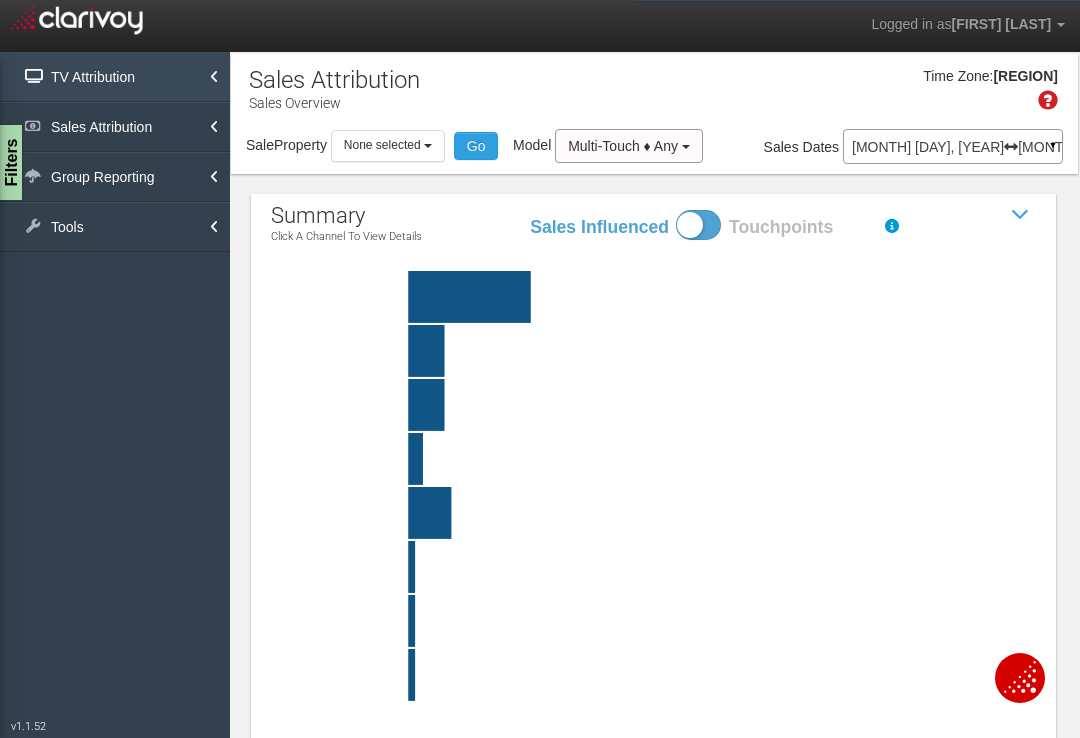 click on "TV Attribution" at bounding box center (115, 77) 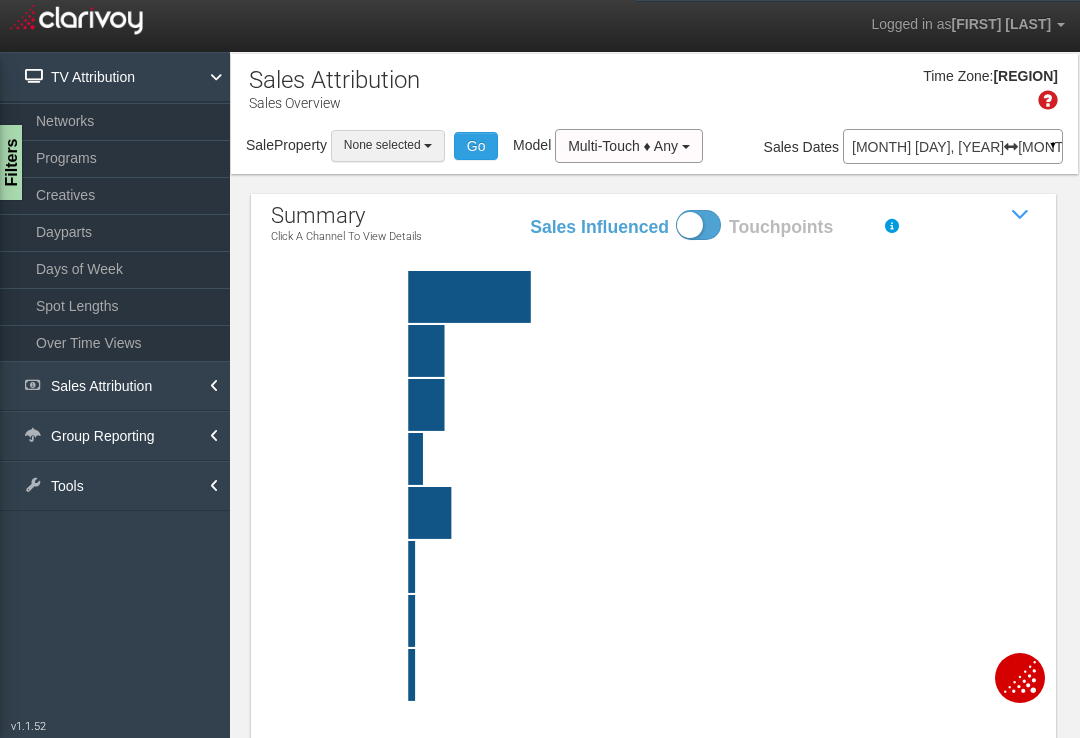 click on "None selected" at bounding box center (382, 145) 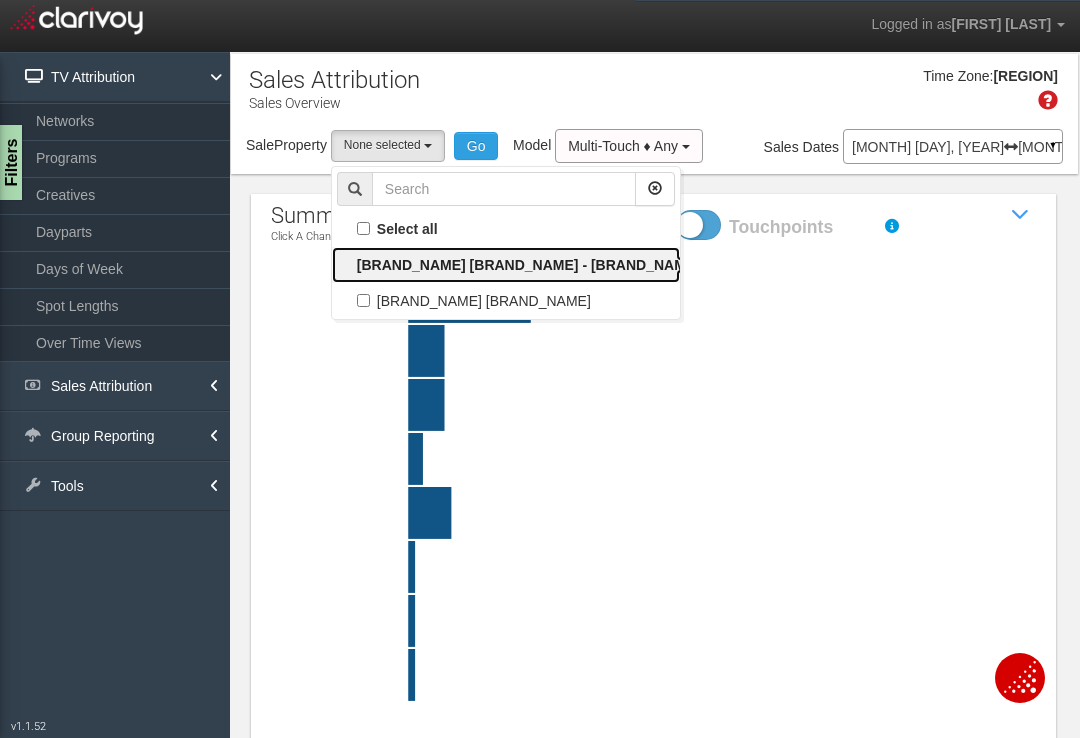 click on "[BRAND_NAME] [BRAND_NAME] - [BRAND_NAME]" at bounding box center (528, 265) 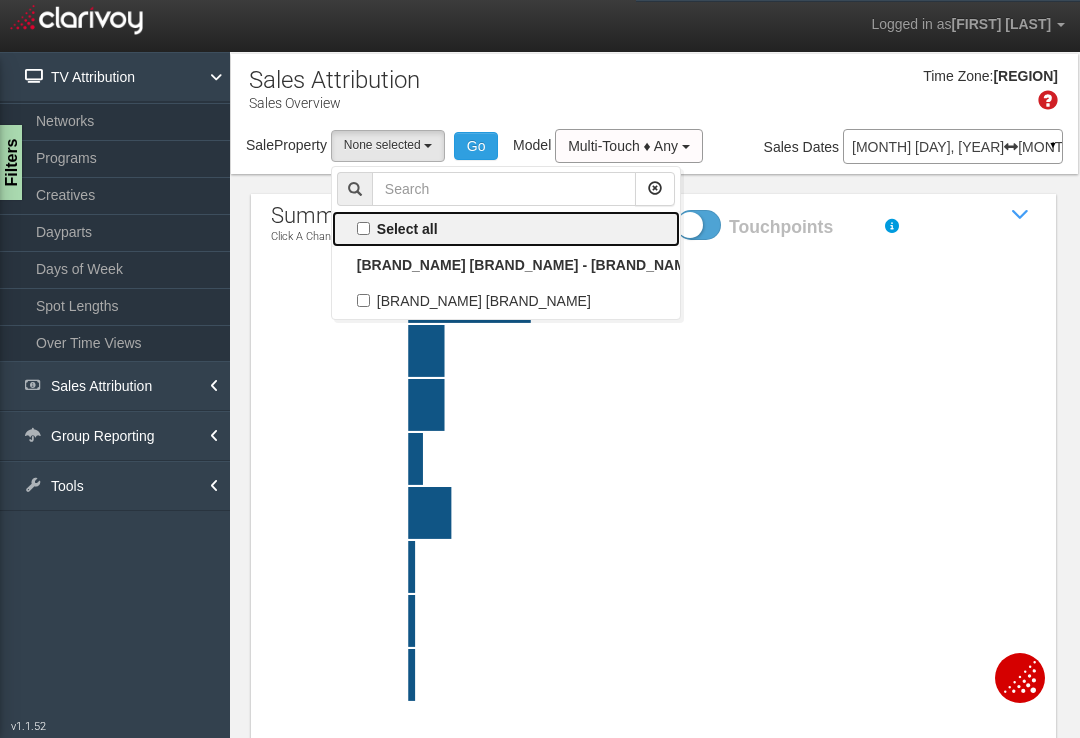 click on "Select all" at bounding box center [506, 229] 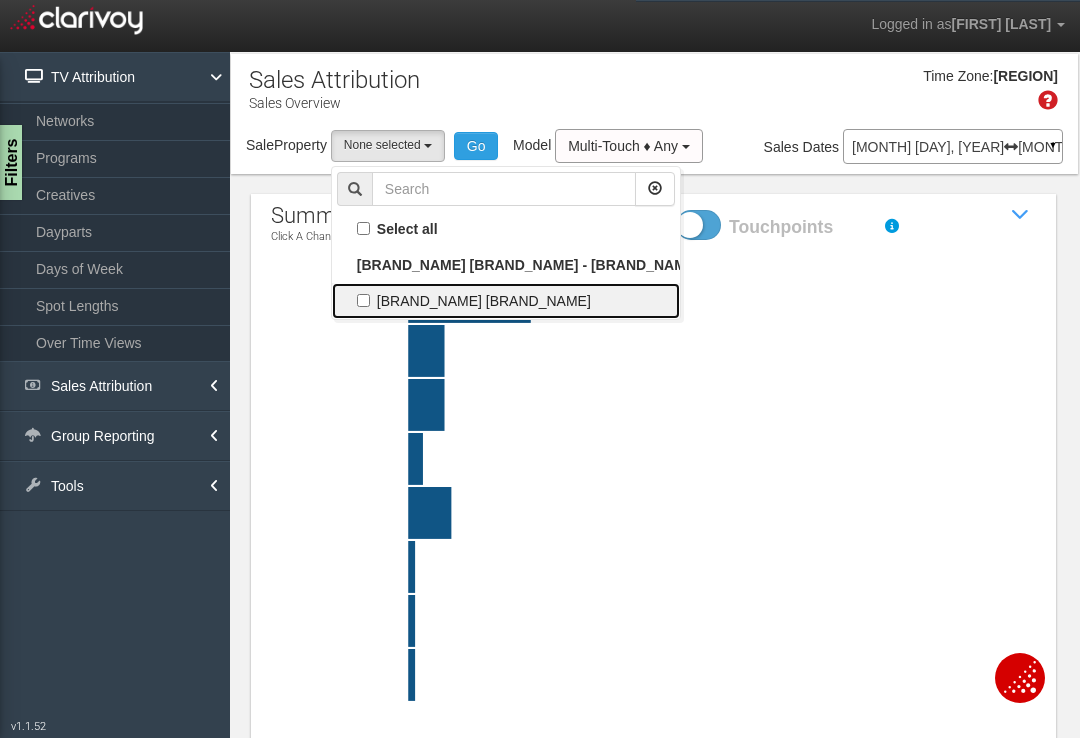 click on "[BRAND_NAME] [BRAND_NAME]" at bounding box center (506, 229) 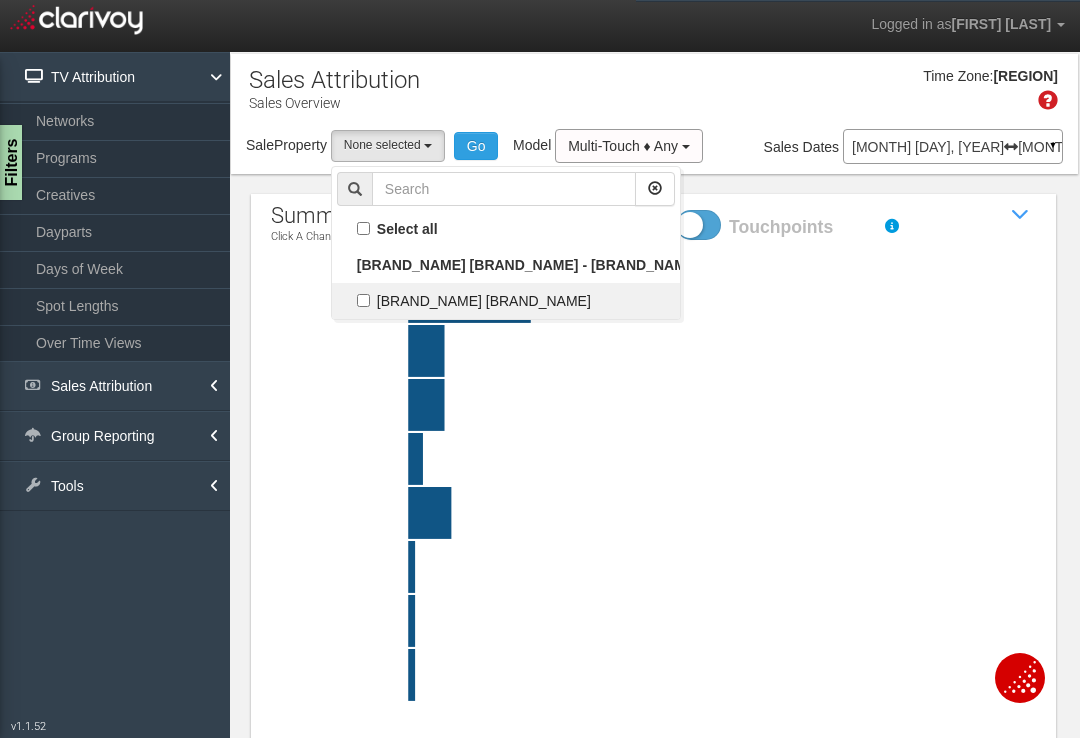checkbox on "true" 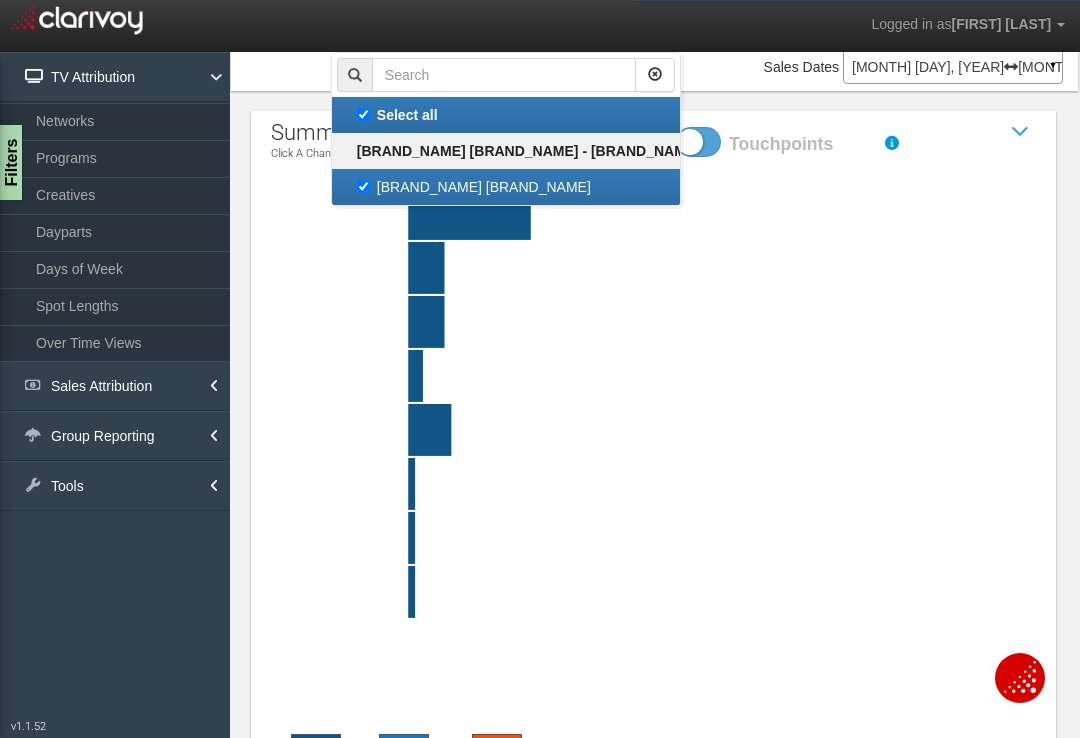 scroll, scrollTop: 0, scrollLeft: 0, axis: both 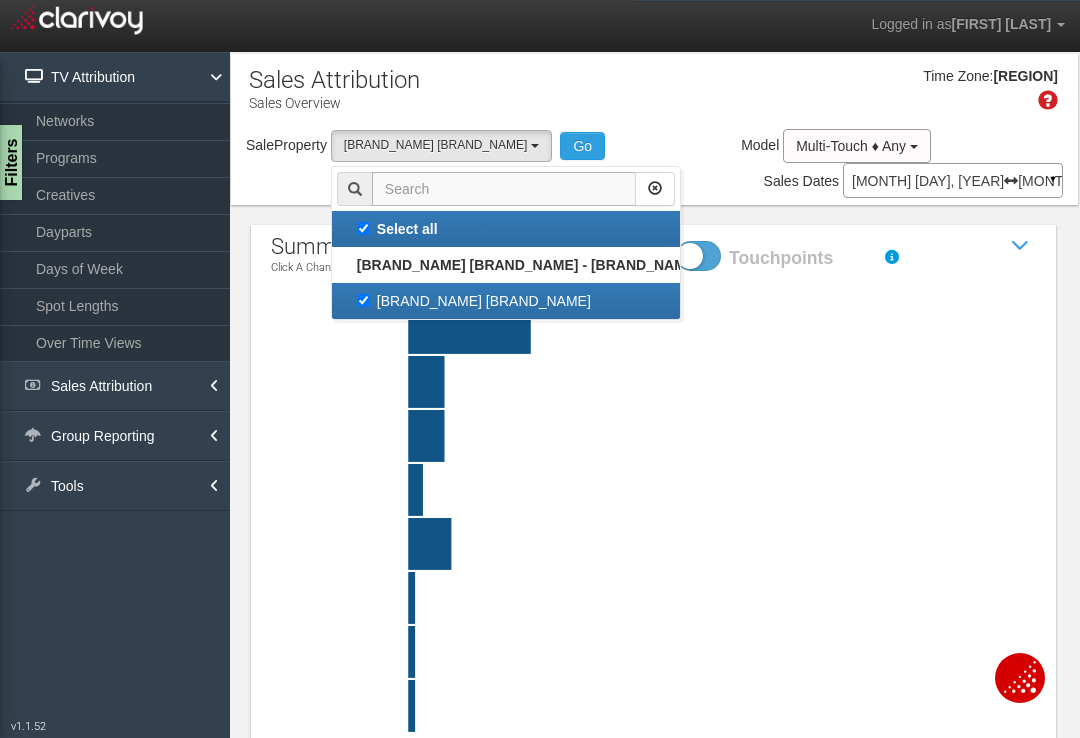 click at bounding box center [504, 189] 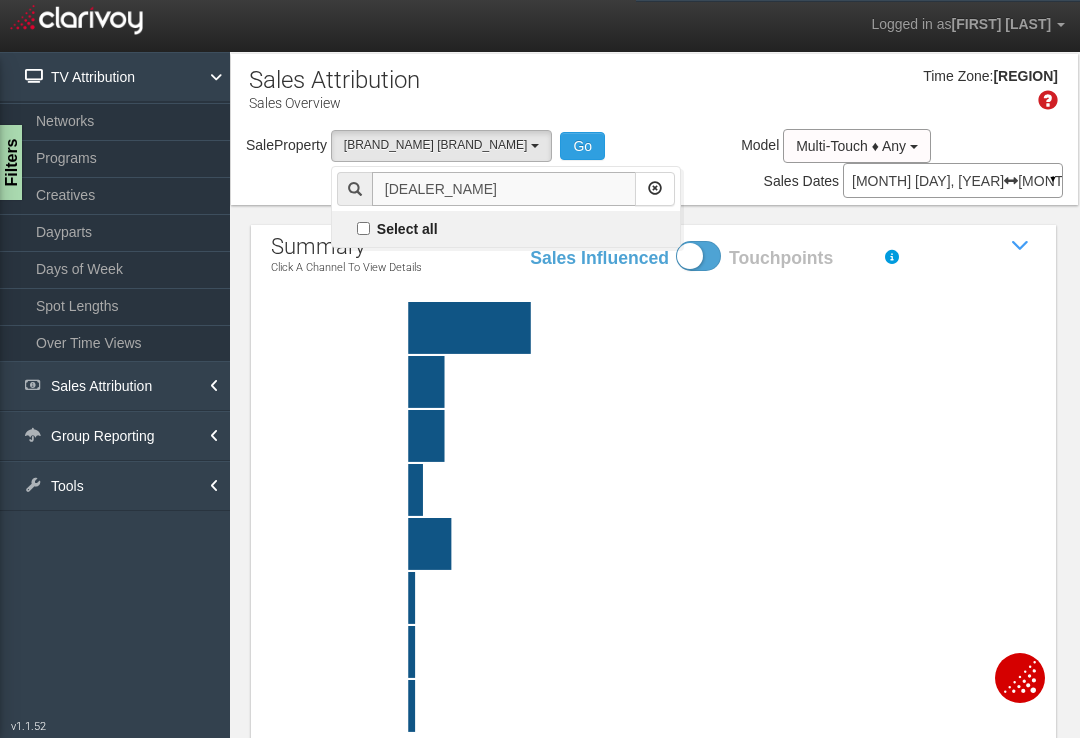 type on "[DEALER_NAME]" 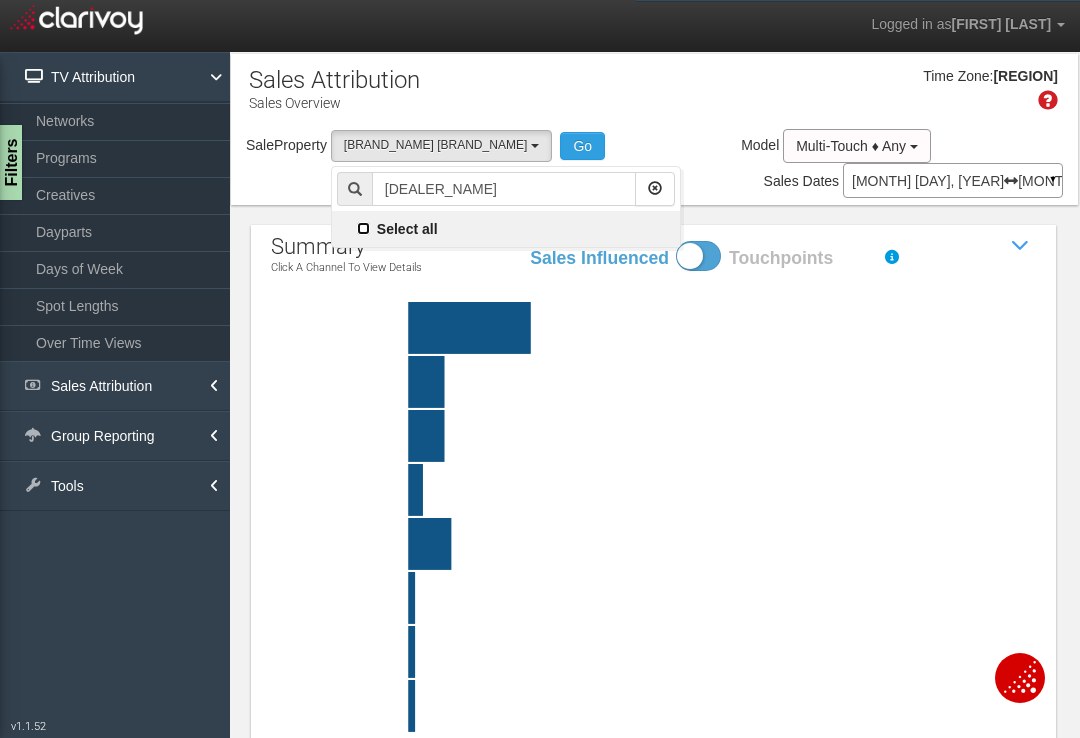click on "Select all" at bounding box center [363, 228] 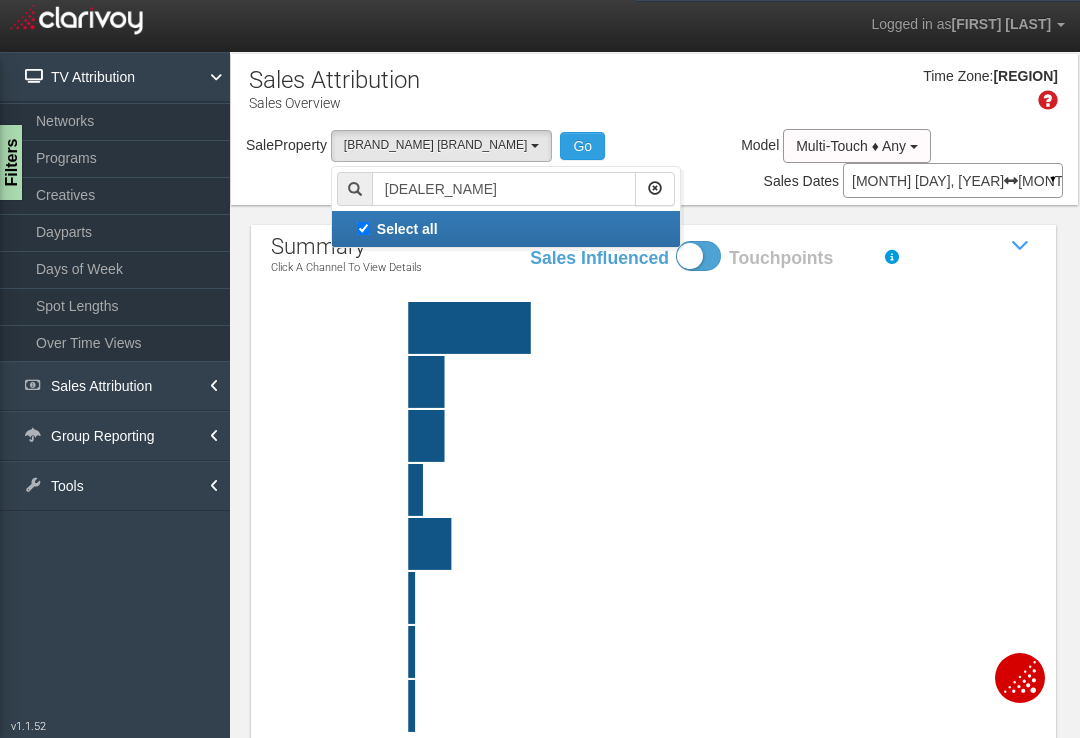click on "[BRAND_NAME] [BRAND_NAME]   Select all  [BRAND_NAME] [BRAND_NAME] - [BRAND_NAME] [BRAND_NAME]" at bounding box center (506, 207) 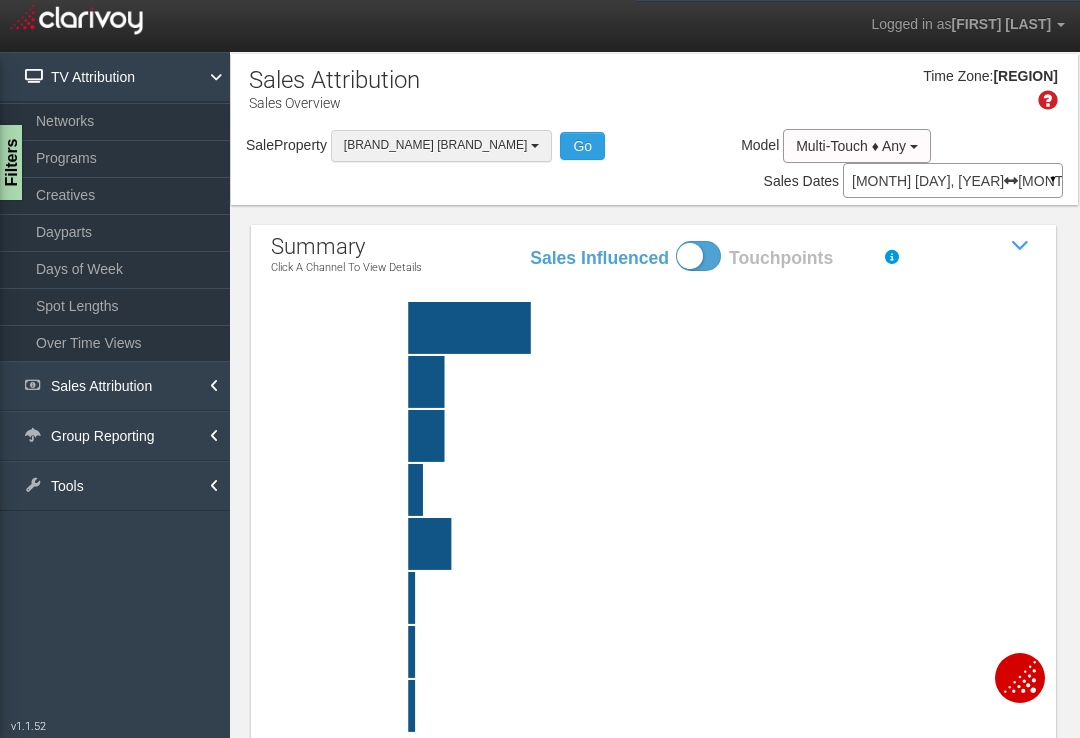 click on "[BRAND_NAME] [BRAND_NAME]" at bounding box center (441, 145) 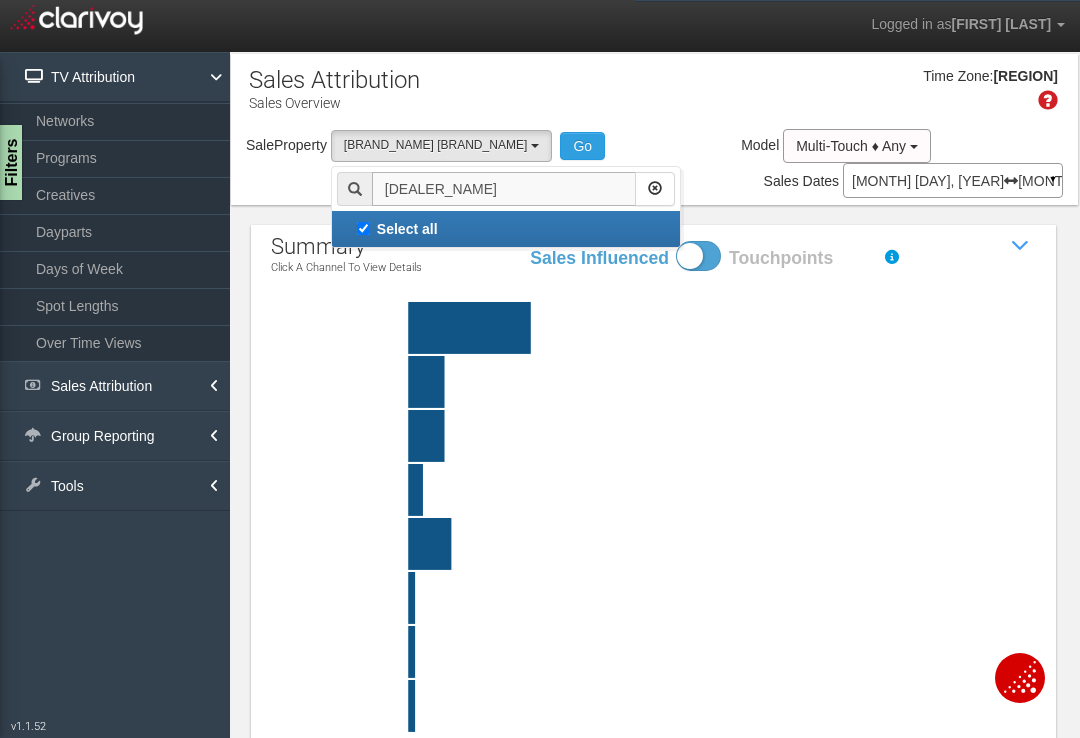 click on "[DEALER_NAME]" at bounding box center (504, 189) 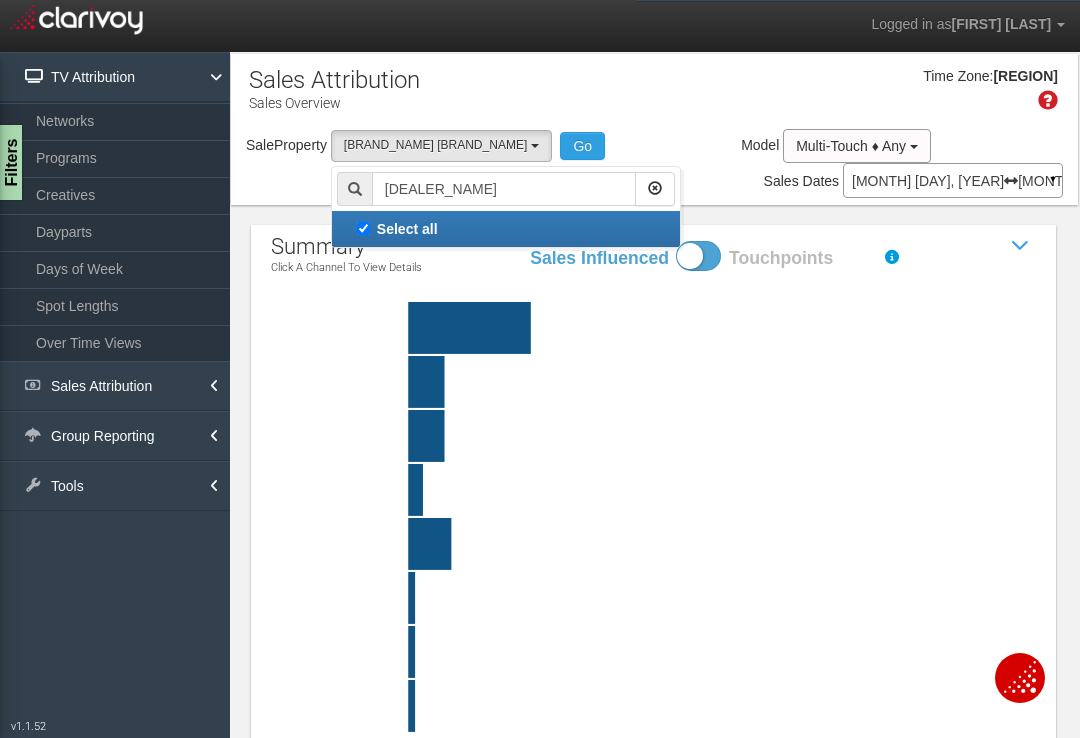 click on "Select all" at bounding box center [506, 229] 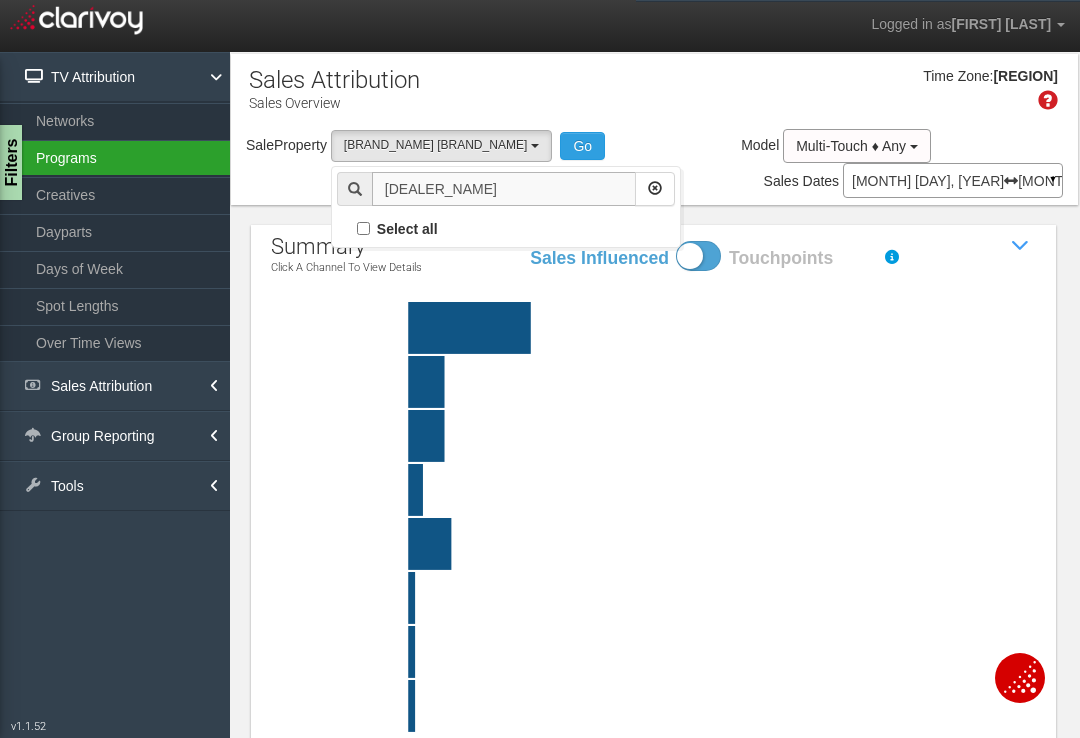 drag, startPoint x: 592, startPoint y: 185, endPoint x: 220, endPoint y: 171, distance: 372.26334 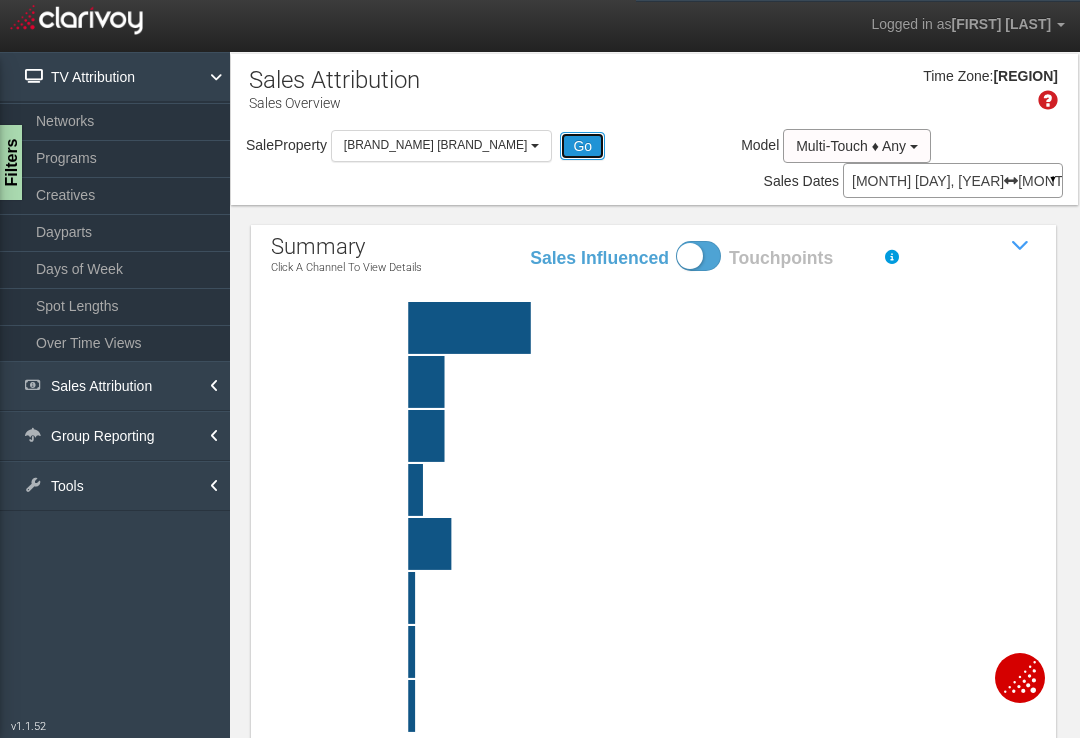 click on "Go" at bounding box center (582, 146) 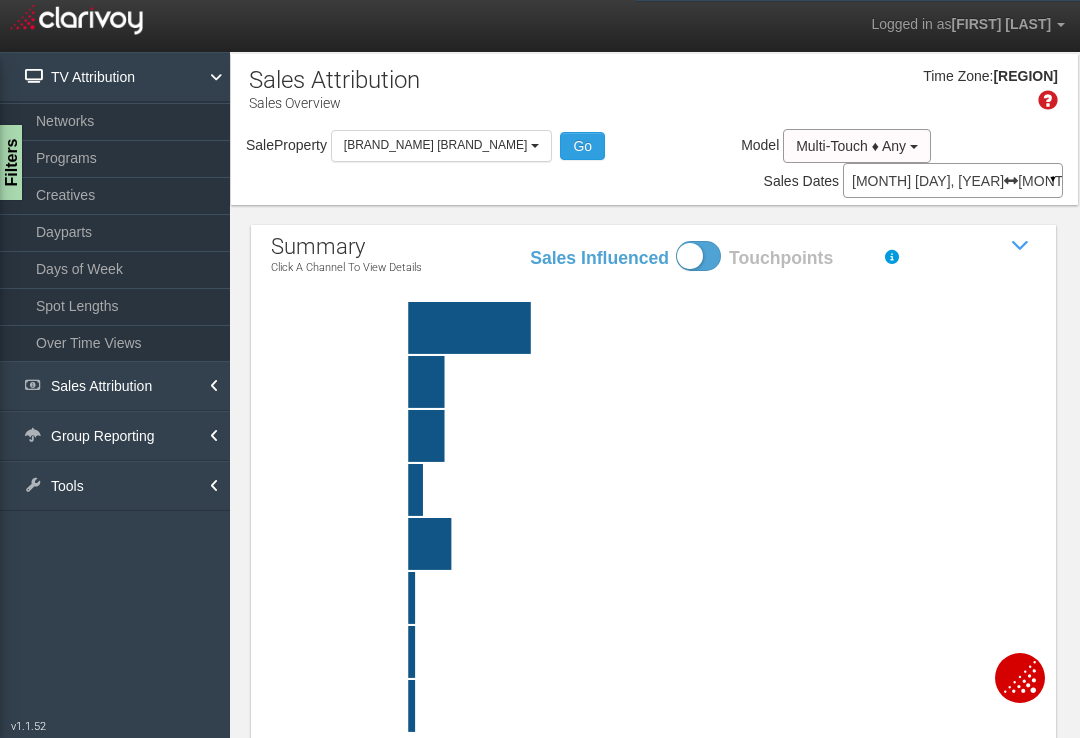 click on "[MONTH] [DAY], [YEAR]   [MONTH] [DAY], [YEAR]" at bounding box center [953, 181] 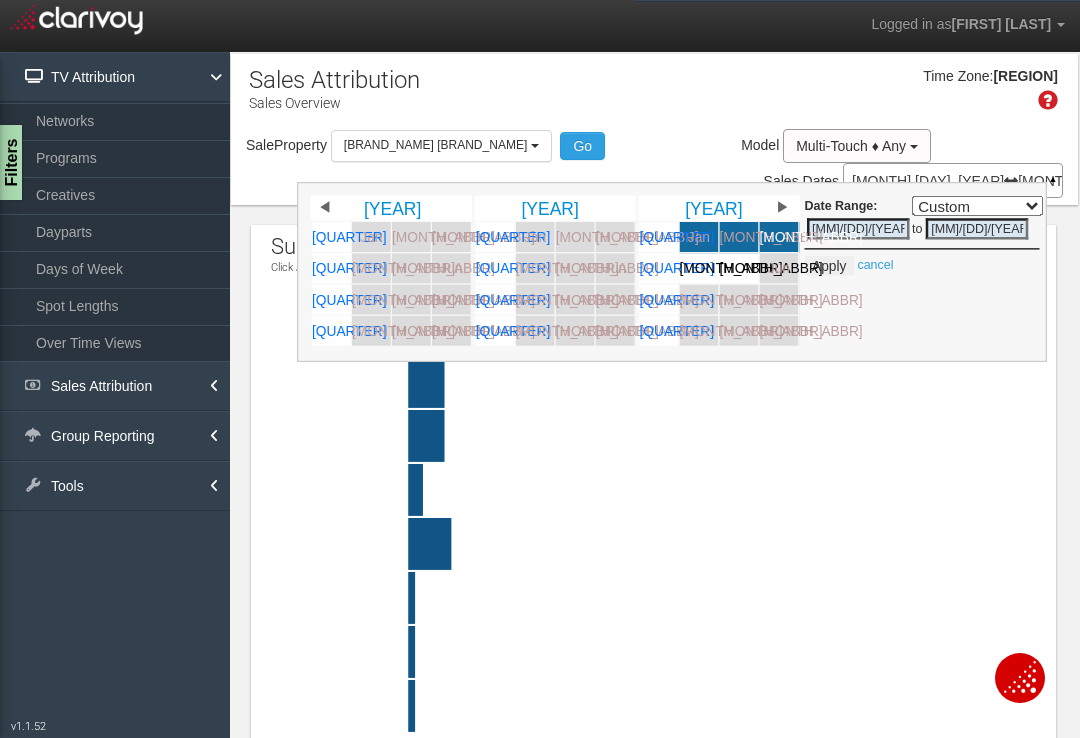 click on "Custom [DATE_REFERENCE] [THIS_WEEK] [LAST_WEEK] [THIS_MONTH] [LAST_MONTH] [THIS_QUARTER] [LAST_QUARTER] [THIS_YEAR] [ALL_TIME] [LAST_7_DAYS] [LAST_30_DAYS]" at bounding box center [977, 206] 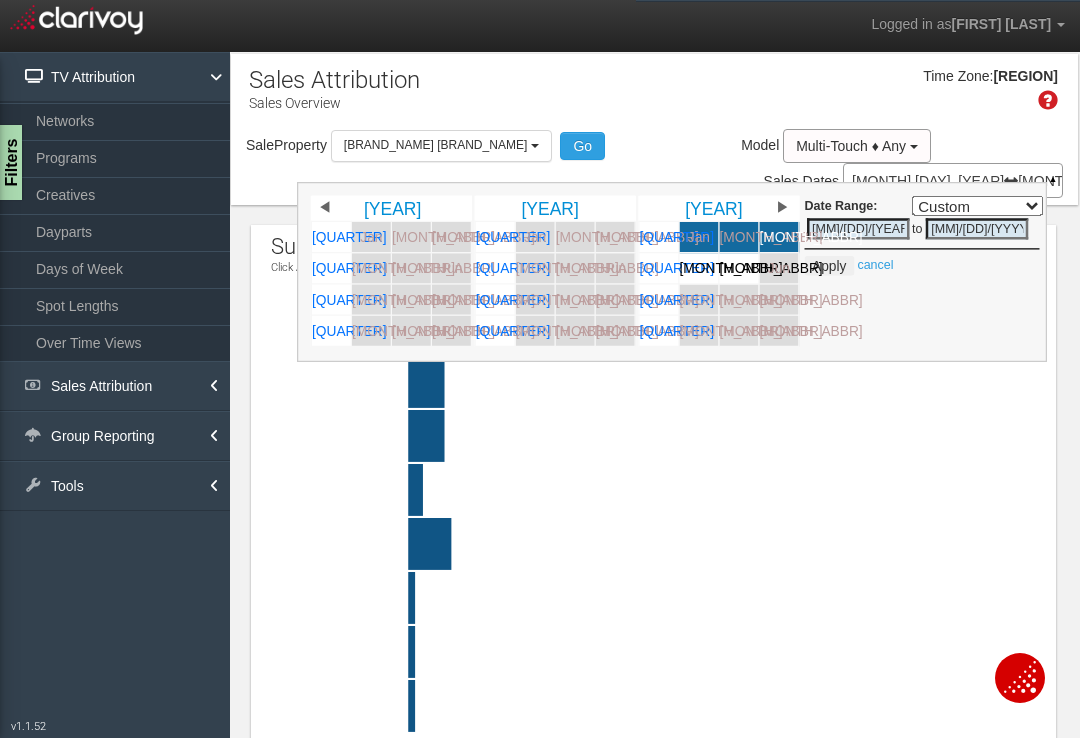 click on "[MM]/[DD]/[YYYY]" at bounding box center (977, 229) 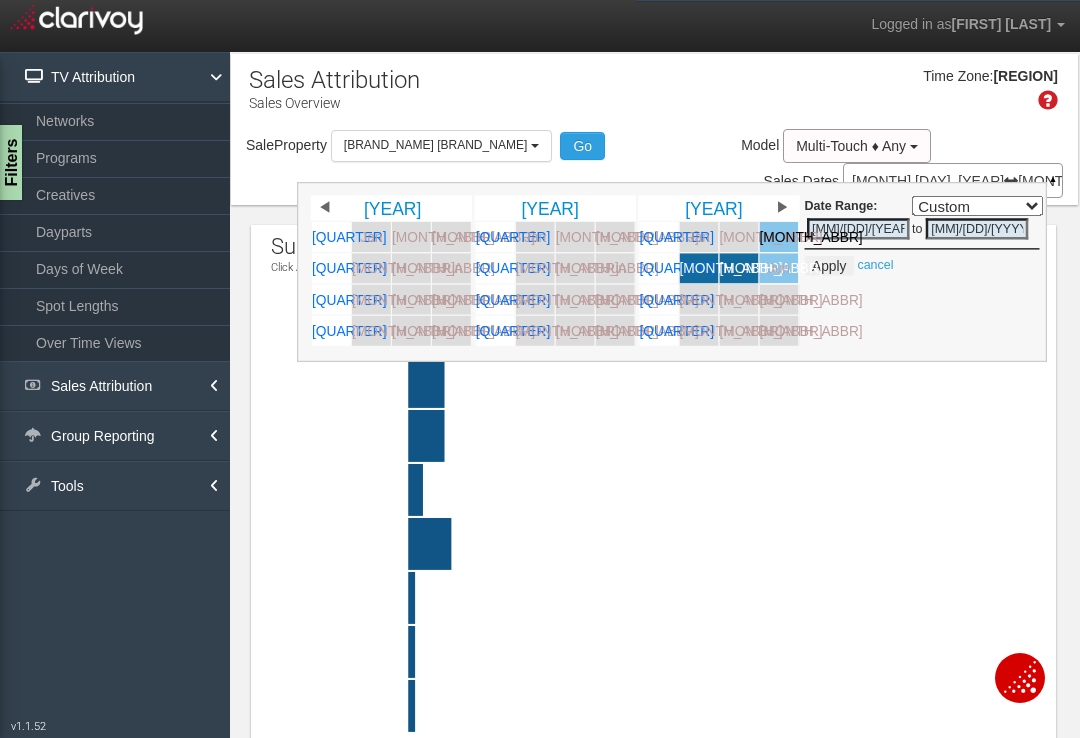 click on "[MM]/[DD]/[YYYY]" at bounding box center (977, 229) 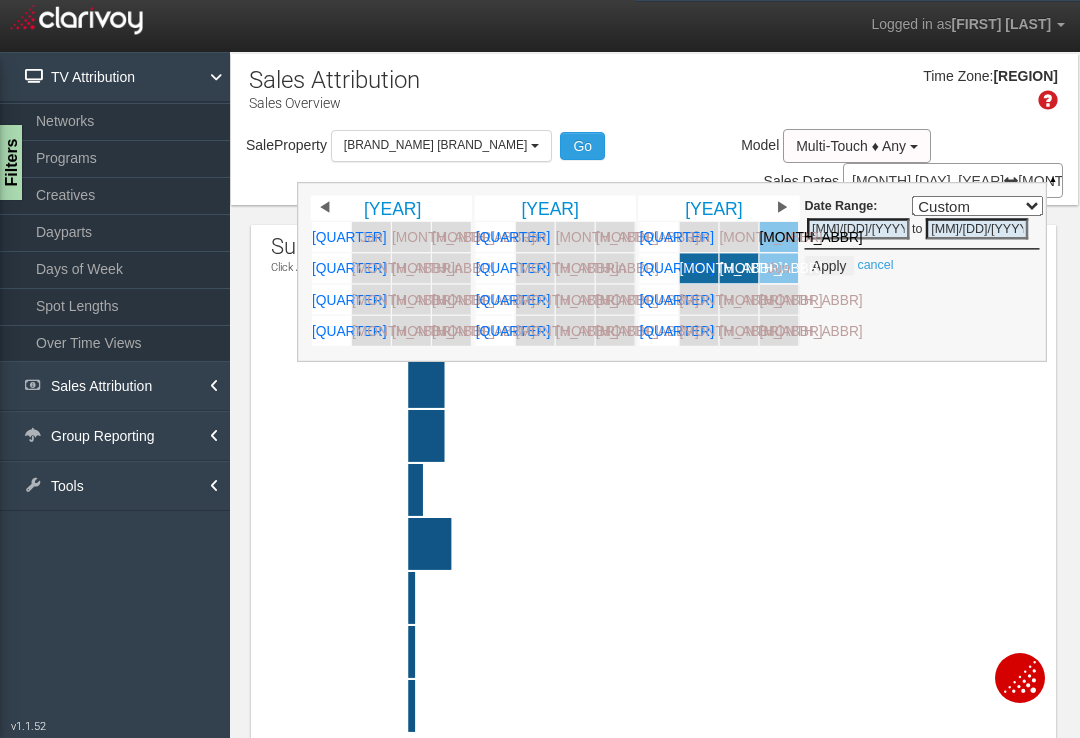click on "[MM]/[DD]/[YYYY]" at bounding box center (858, 229) 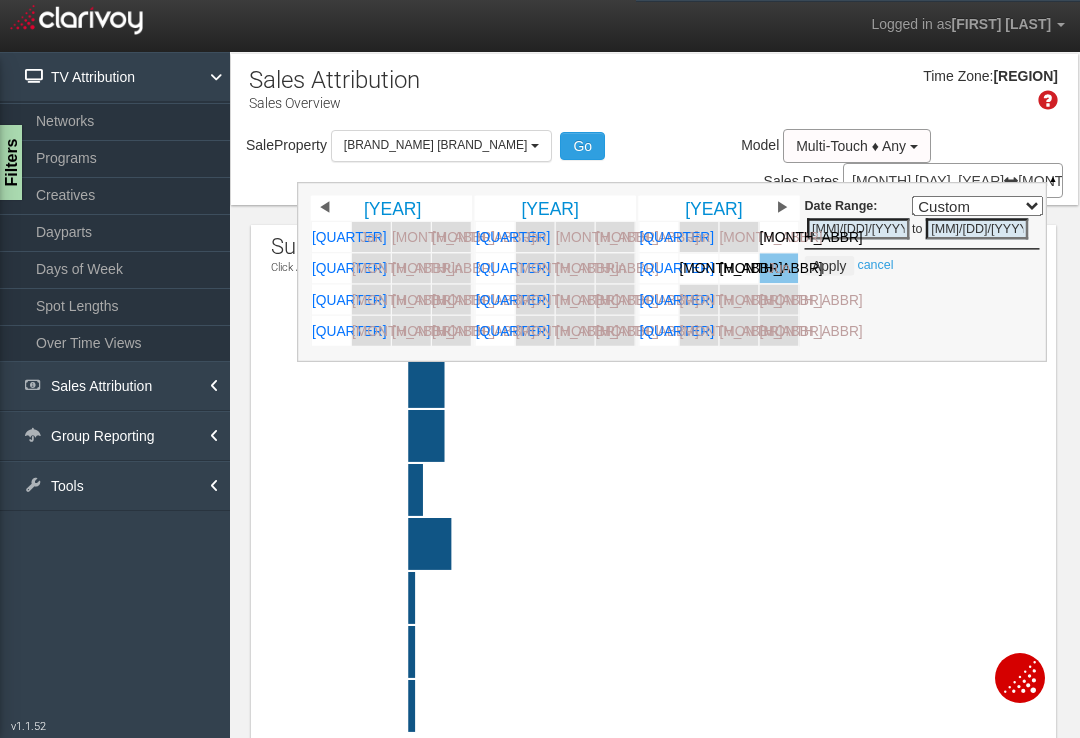 click on "[MM]/[DD]/[YYYY]" at bounding box center (977, 229) 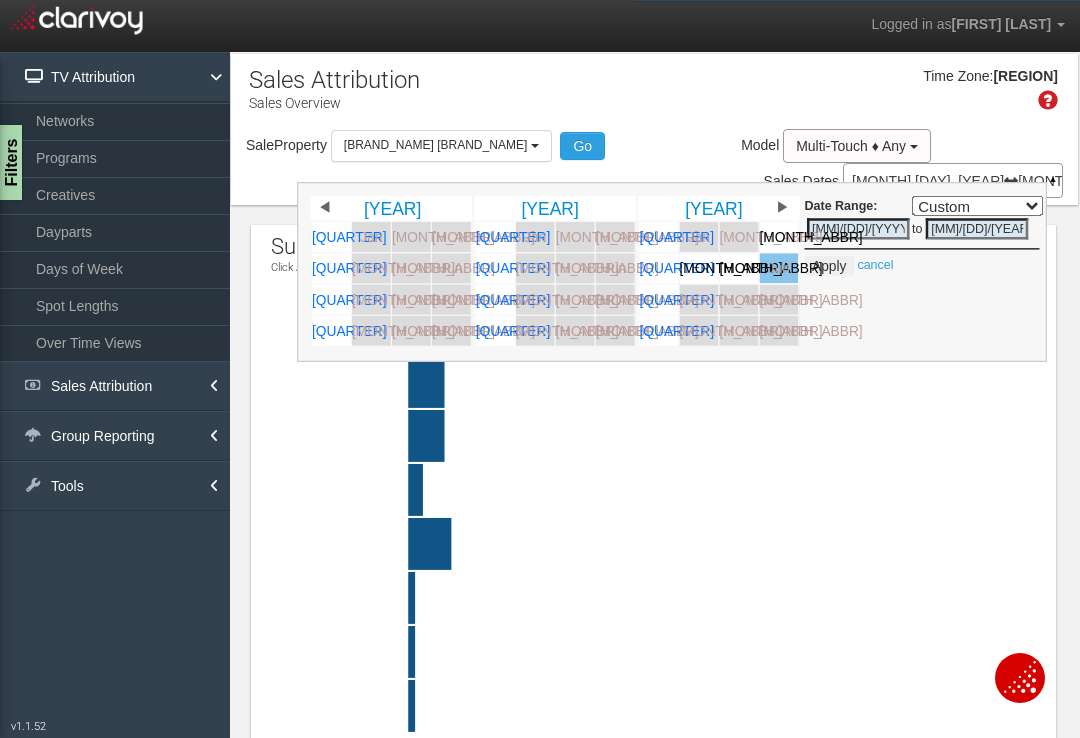 type on "[MM]/[DD]/[YEAR]" 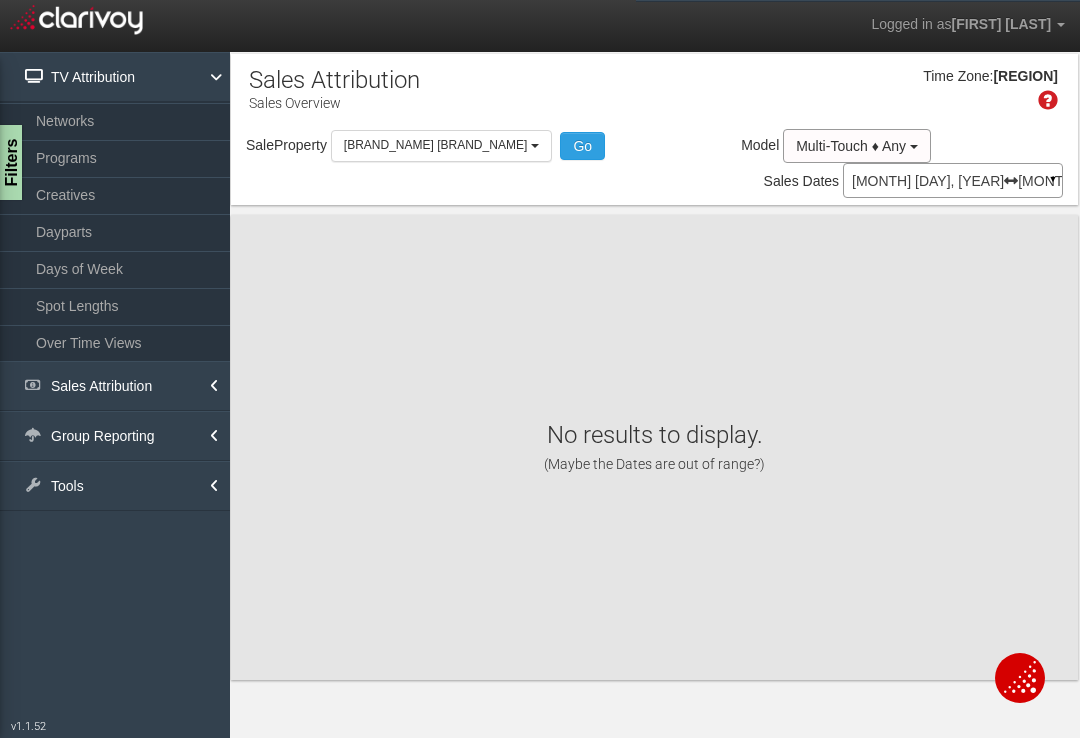 click at bounding box center (1011, 181) 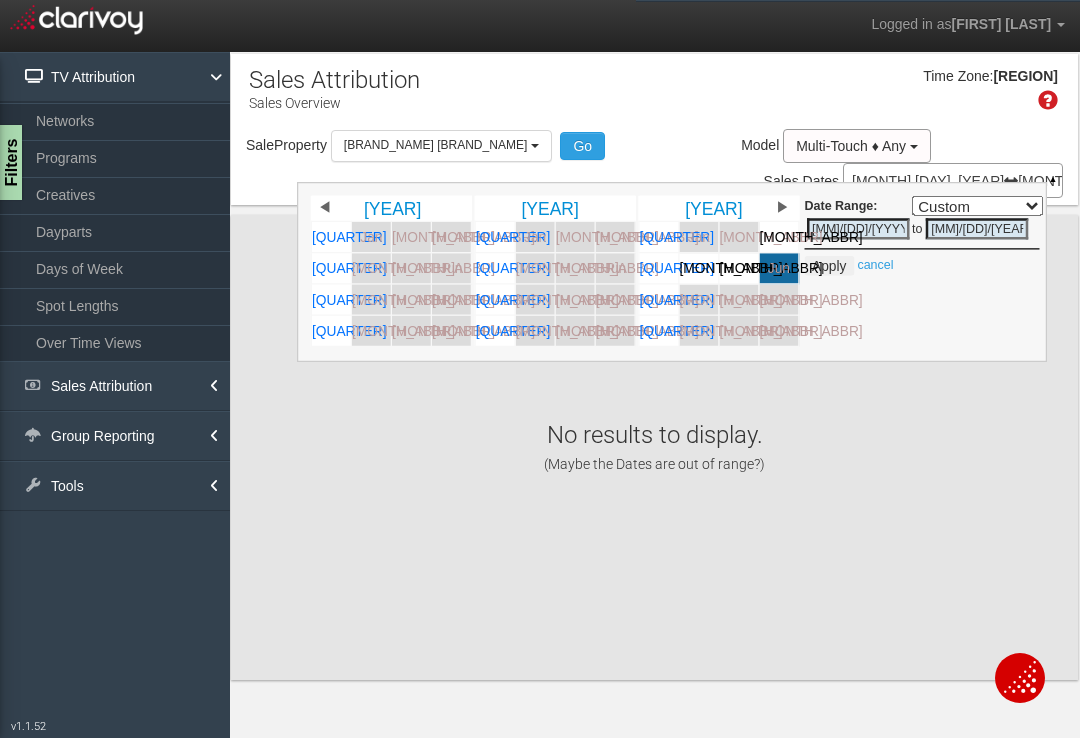 click on "Custom [DATE_REFERENCE] [THIS_WEEK] [LAST_WEEK] [THIS_MONTH] [LAST_MONTH] [THIS_QUARTER] [LAST_QUARTER] [THIS_YEAR] [ALL_TIME] [LAST_7_DAYS] [LAST_30_DAYS]" at bounding box center (977, 206) 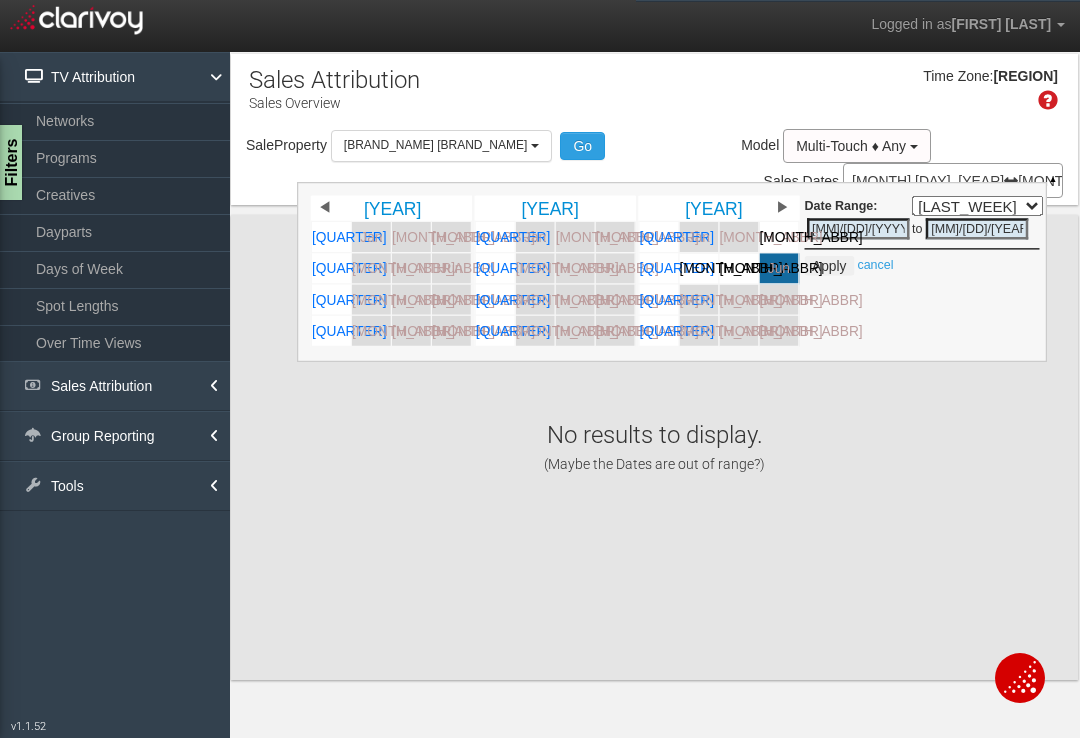 click on "Custom [DATE_REFERENCE] [THIS_WEEK] [LAST_WEEK] [THIS_MONTH] [LAST_MONTH] [THIS_QUARTER] [LAST_QUARTER] [THIS_YEAR] [ALL_TIME] [LAST_7_DAYS] [LAST_30_DAYS]" at bounding box center (977, 206) 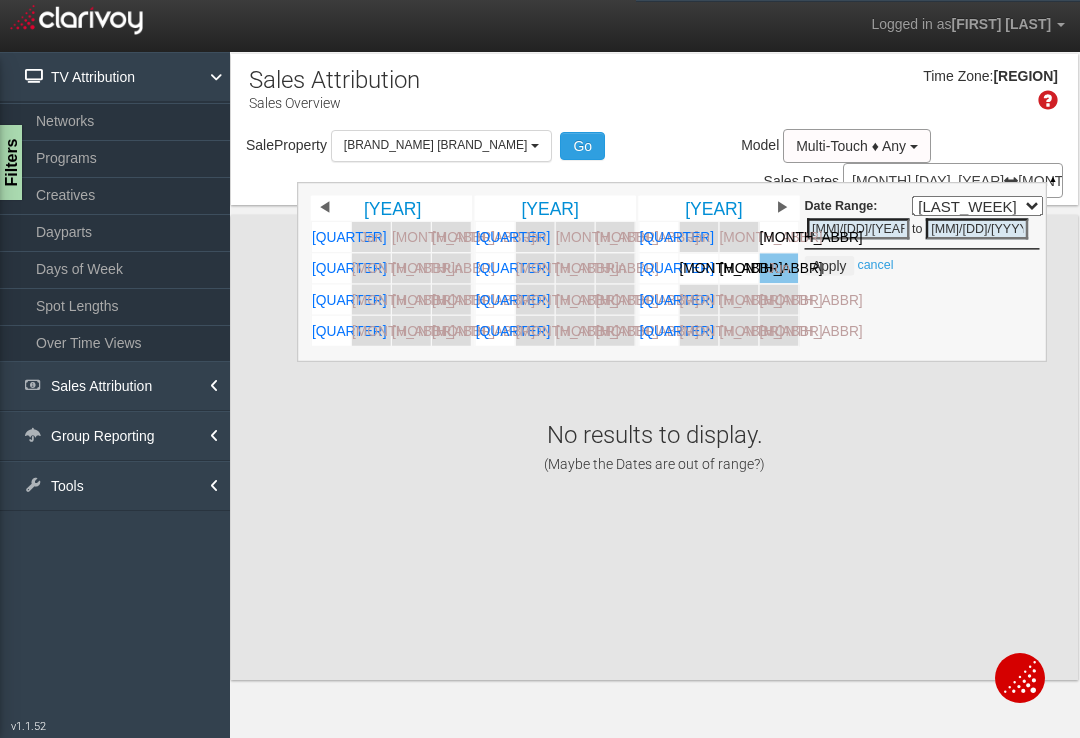 click on "Custom [DATE_REFERENCE] [THIS_WEEK] [LAST_WEEK] [THIS_MONTH] [LAST_MONTH] [THIS_QUARTER] [LAST_QUARTER] [THIS_YEAR] [ALL_TIME] [LAST_7_DAYS] [LAST_30_DAYS]" at bounding box center (977, 206) 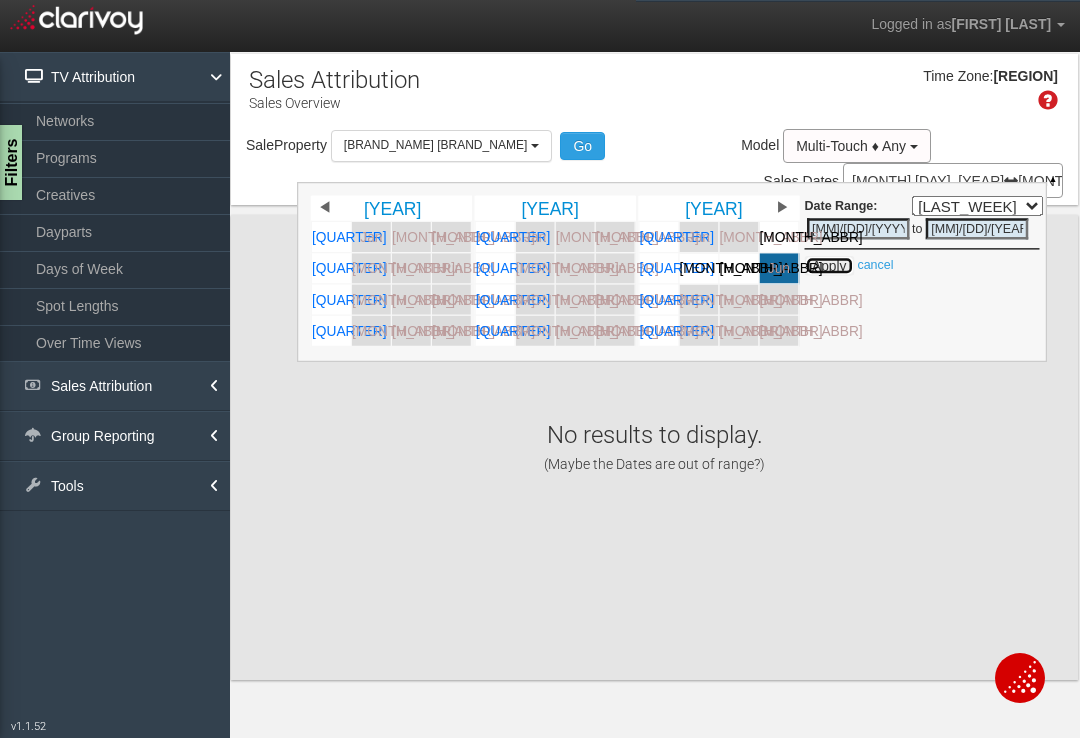 click on "Apply" at bounding box center [828, 266] 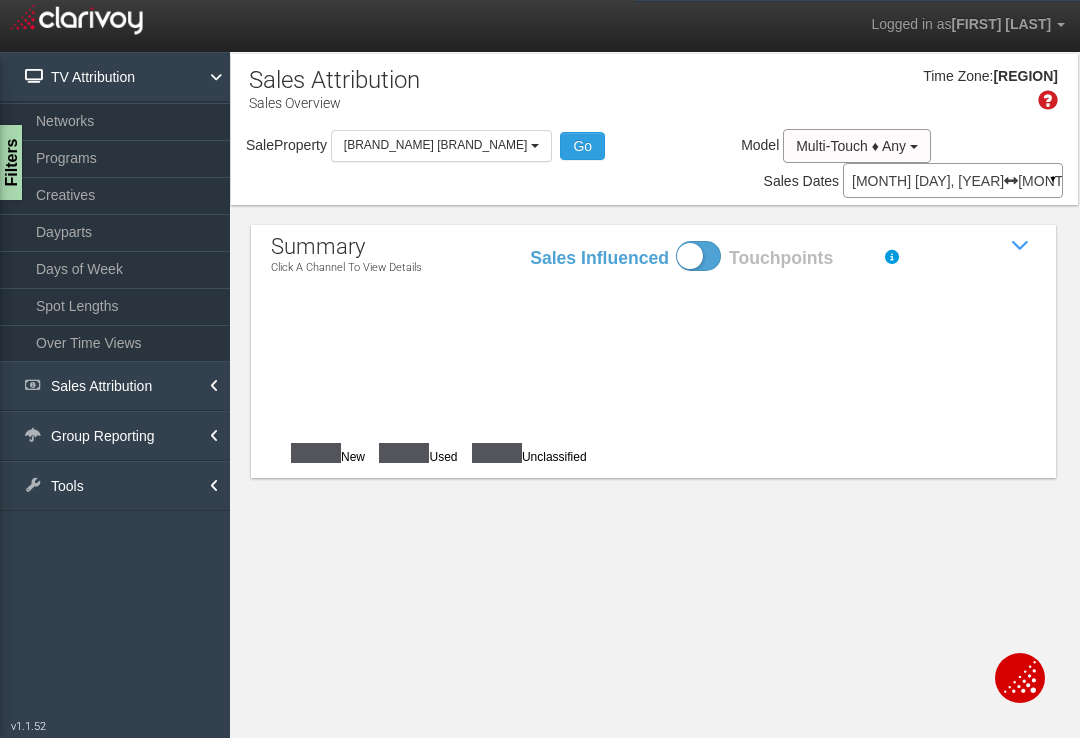 click on "[MONTH] [DAY], [YEAR]   [MONTH] [DAY], [YEAR]" at bounding box center [953, 181] 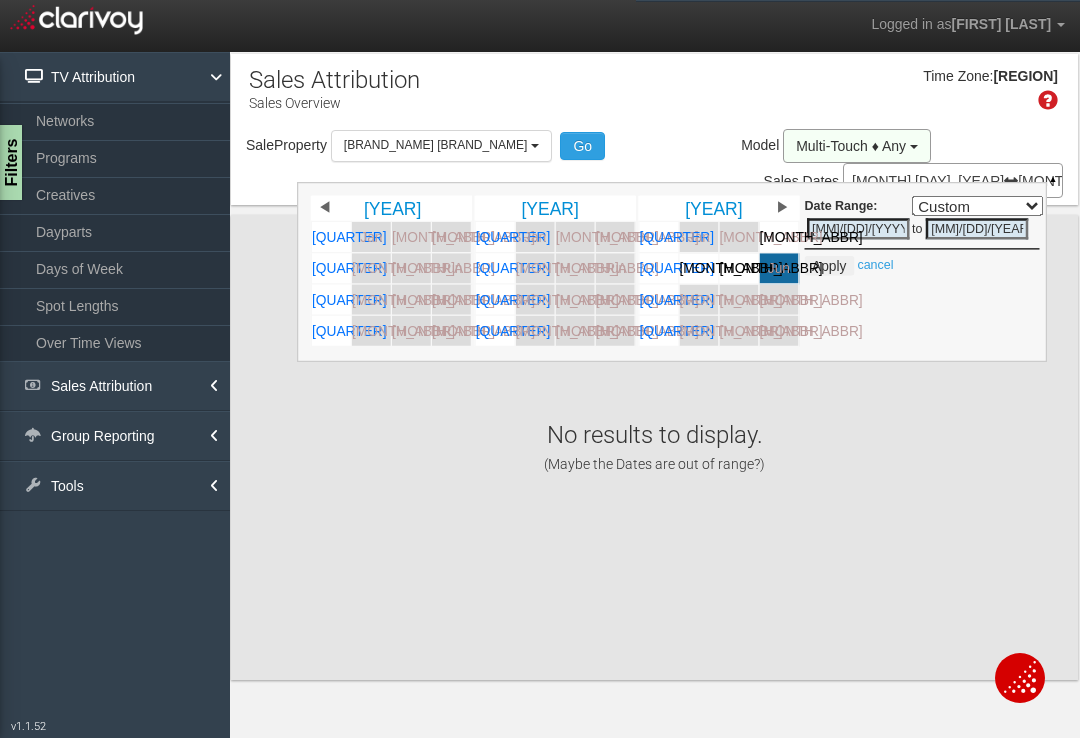 click on "Multi-Touch ♦ Any" at bounding box center [851, 146] 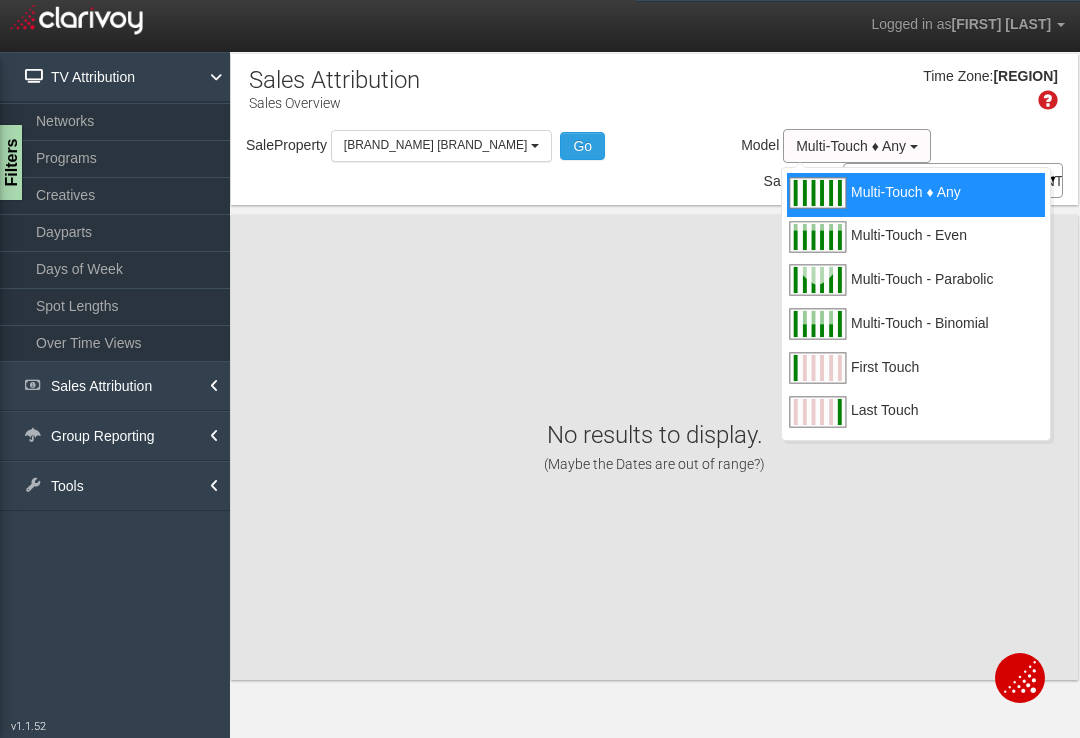 click on "Multi-Touch ♦ Any" at bounding box center [906, 204] 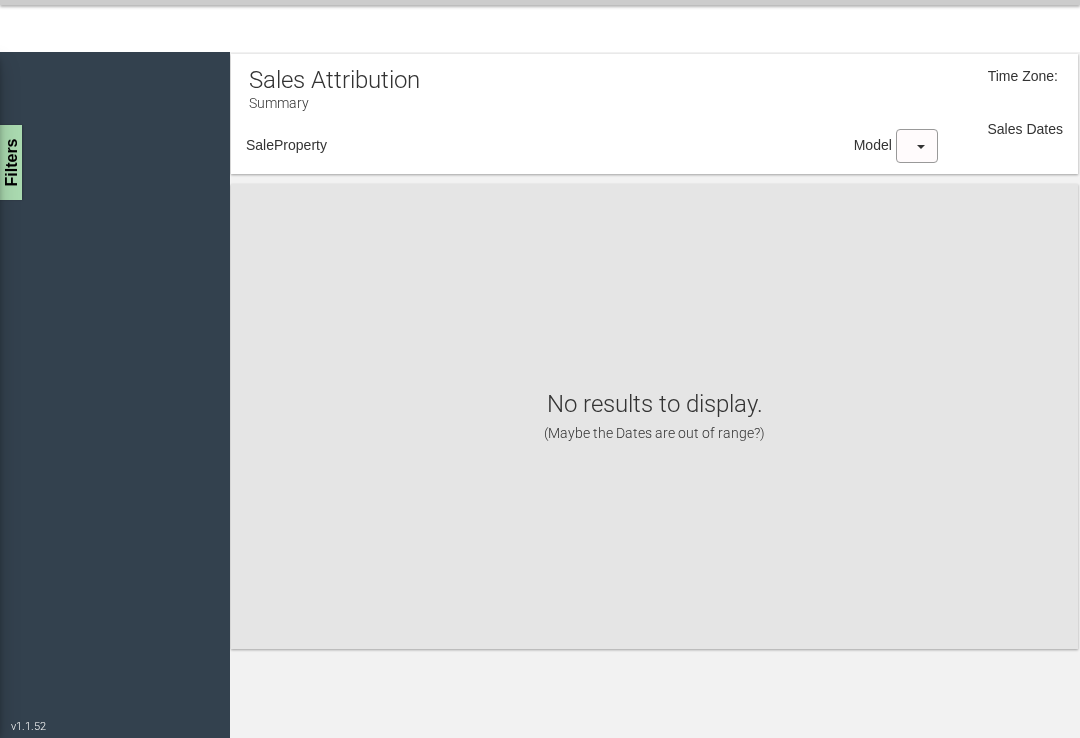 scroll, scrollTop: 0, scrollLeft: 0, axis: both 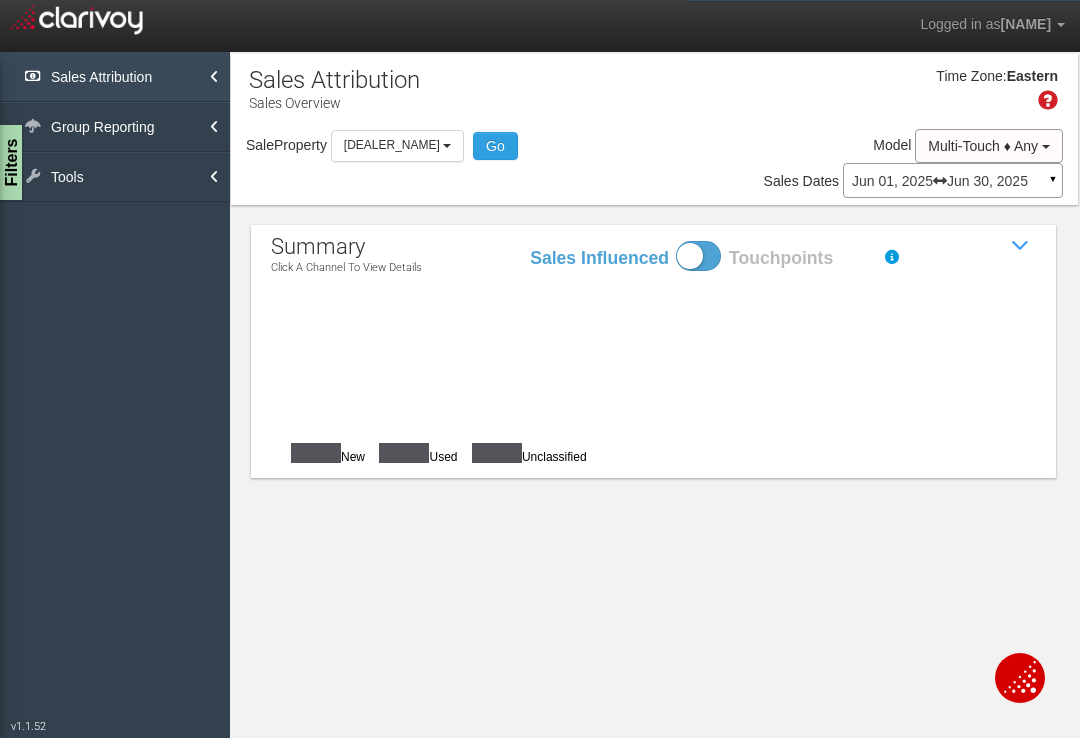 click on "Sales Attribution" at bounding box center (115, 77) 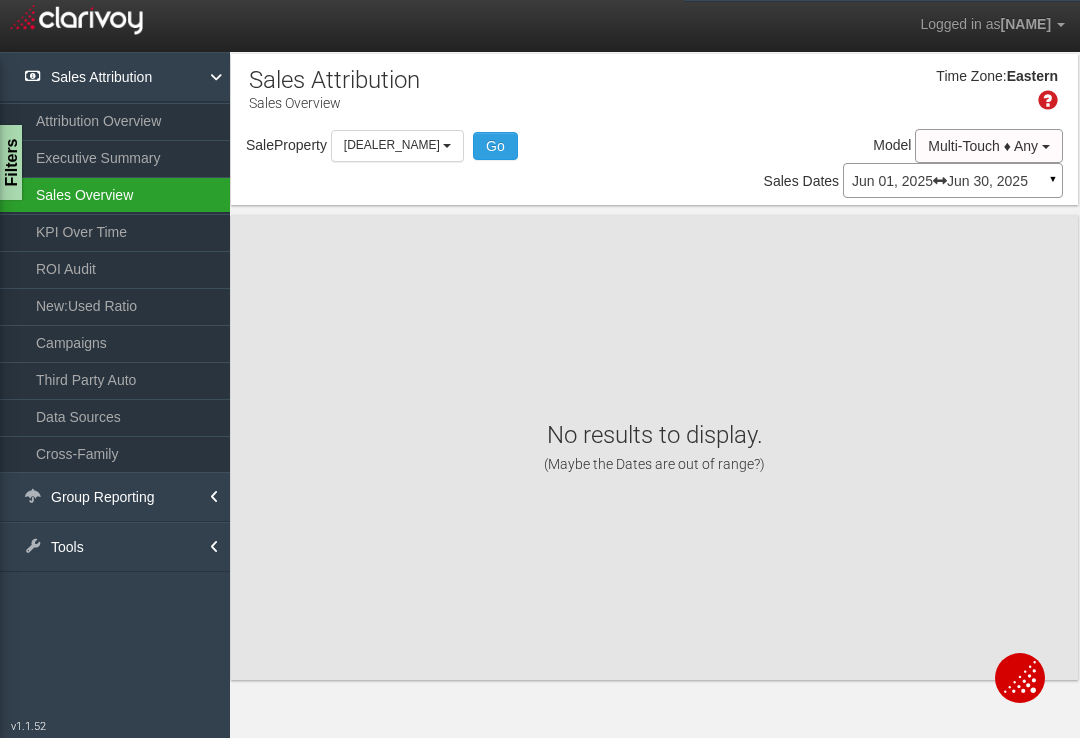 click on "Sales Overview" at bounding box center (115, 195) 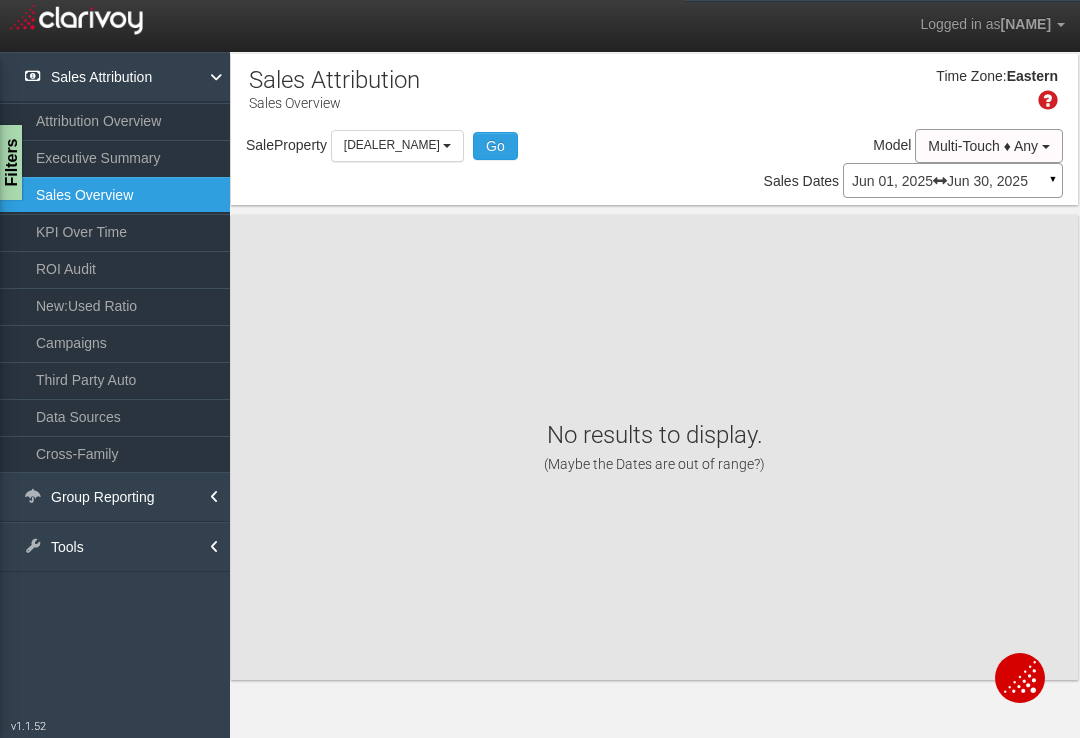 click on "Sales Overview" at bounding box center [115, 195] 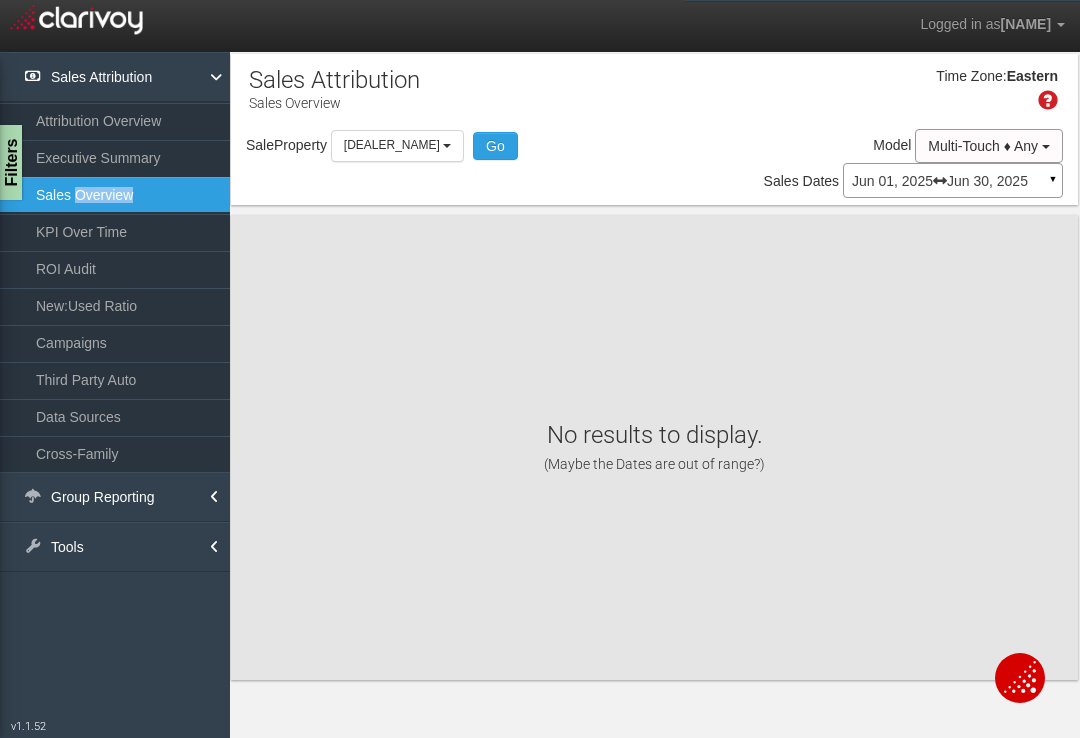 click on "Sales Overview" at bounding box center [115, 195] 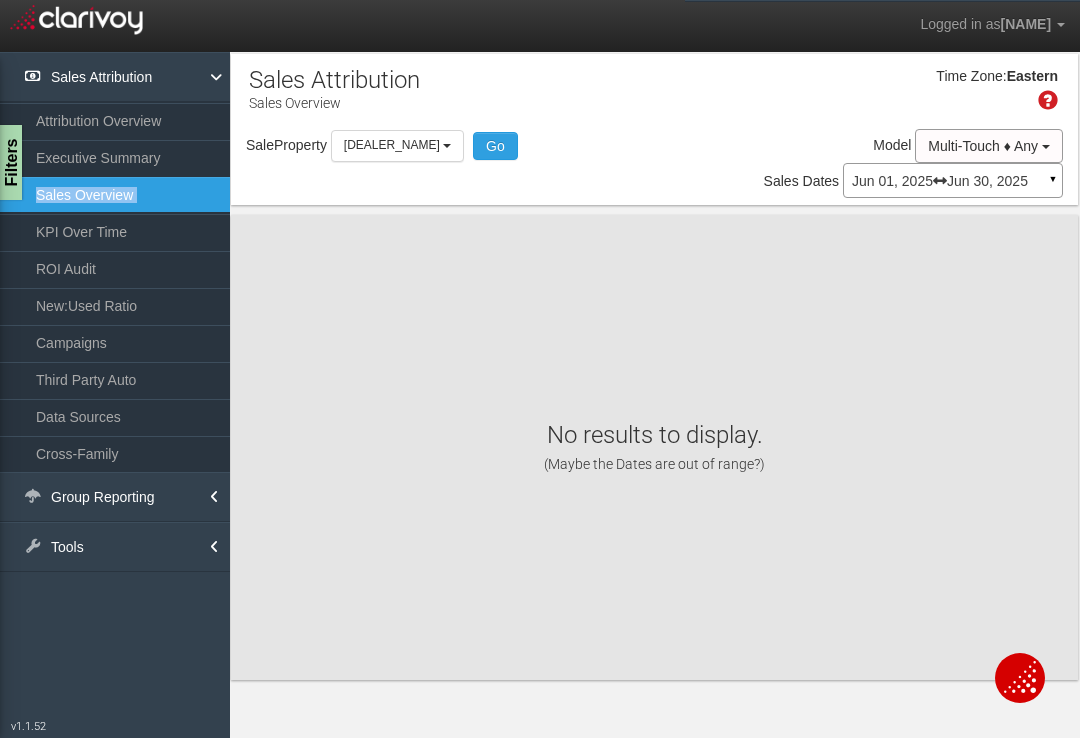 click on "Sales Overview" at bounding box center (115, 195) 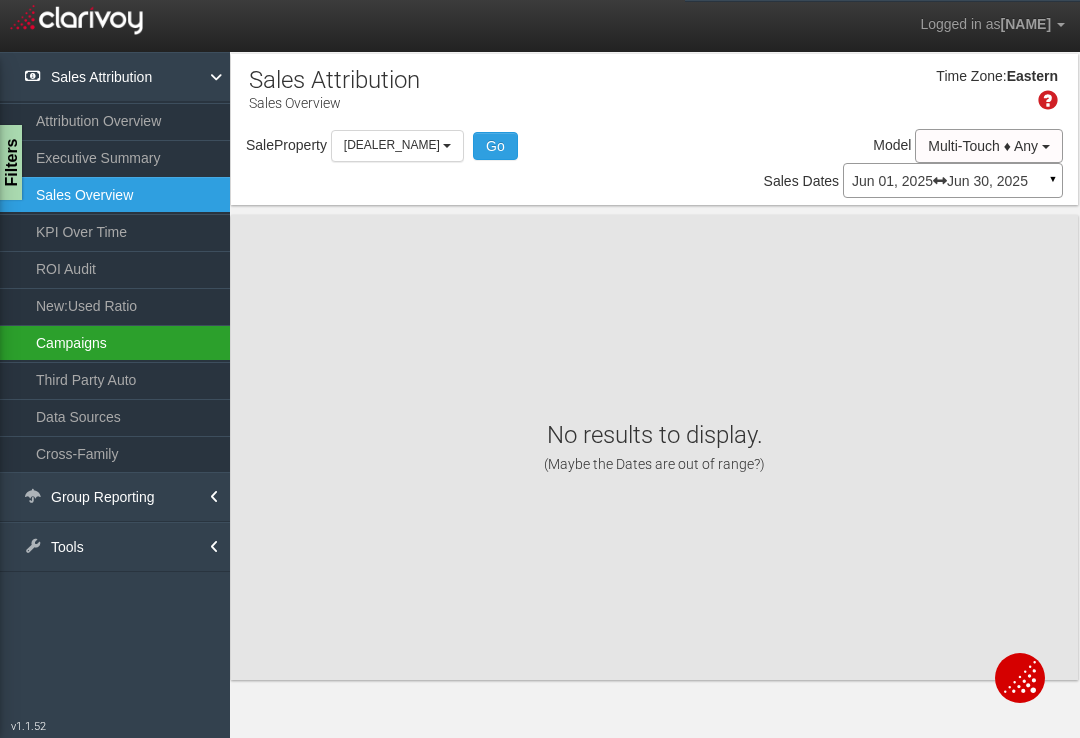 click on "Campaigns" at bounding box center (115, 342) 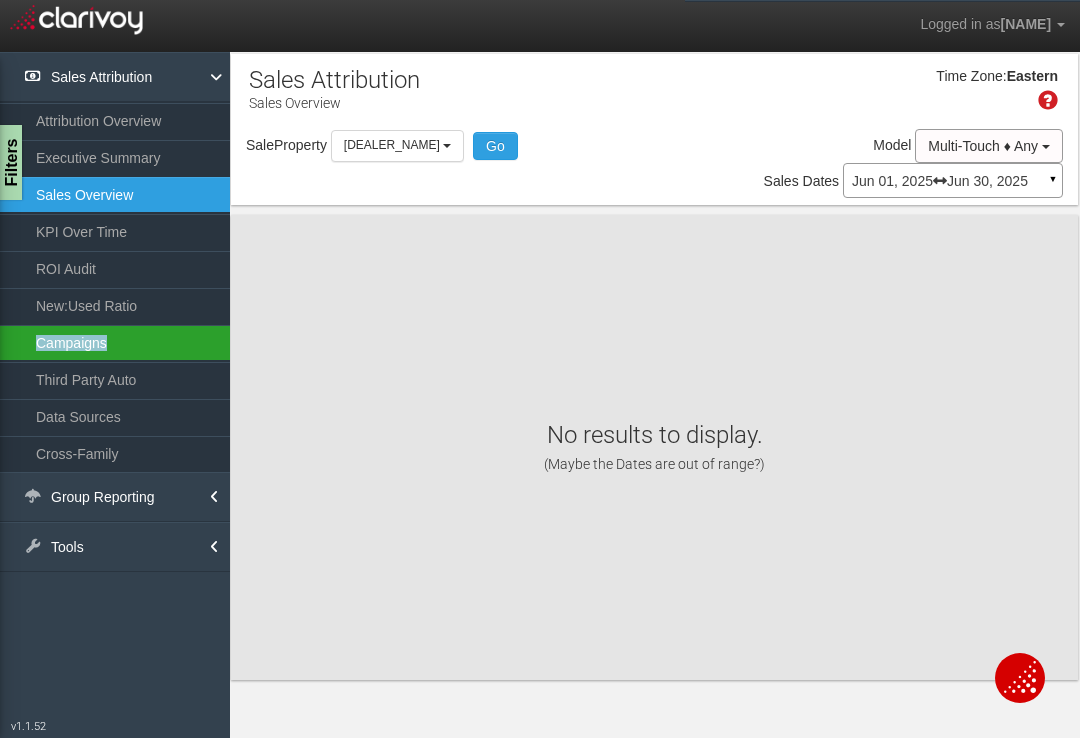 click on "Campaigns" at bounding box center [115, 342] 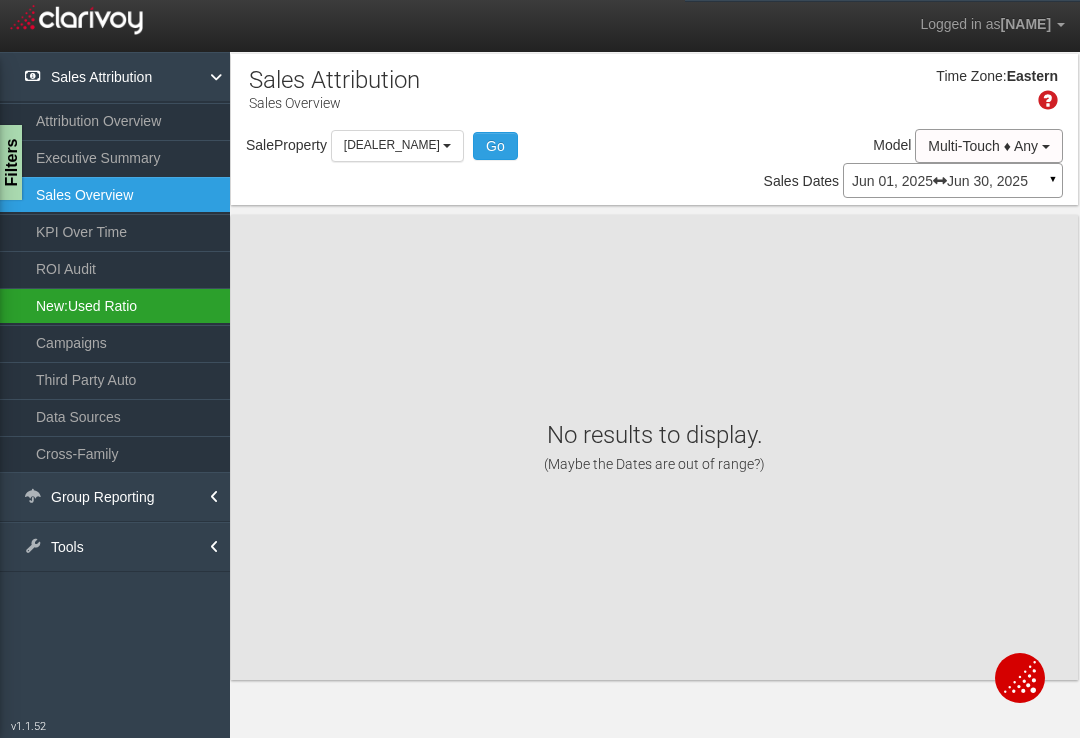 click on "New:Used Ratio" at bounding box center (115, 306) 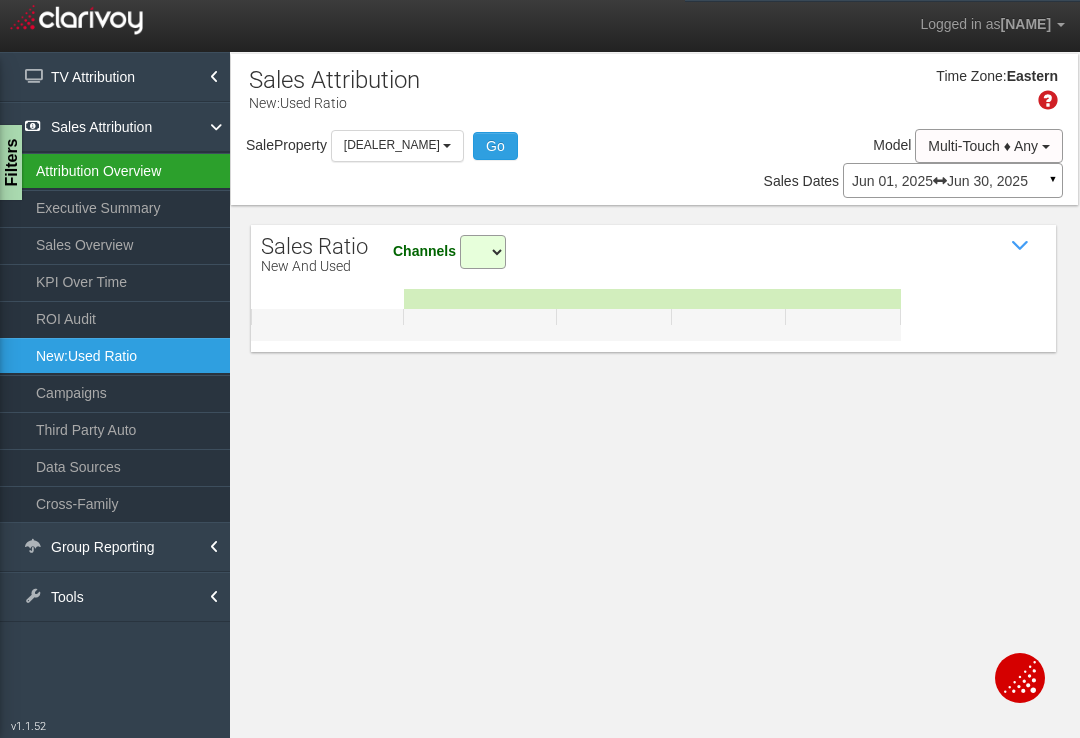 click on "Attribution Overview" at bounding box center (115, 171) 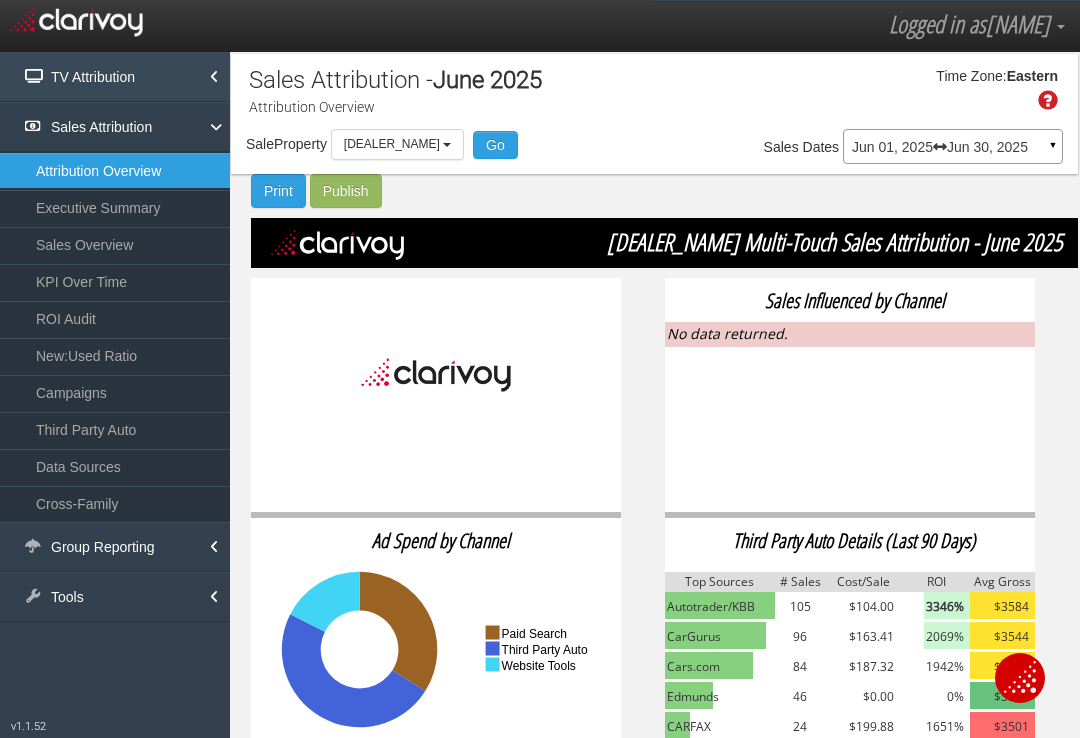 click on "TV Attribution" at bounding box center [115, 77] 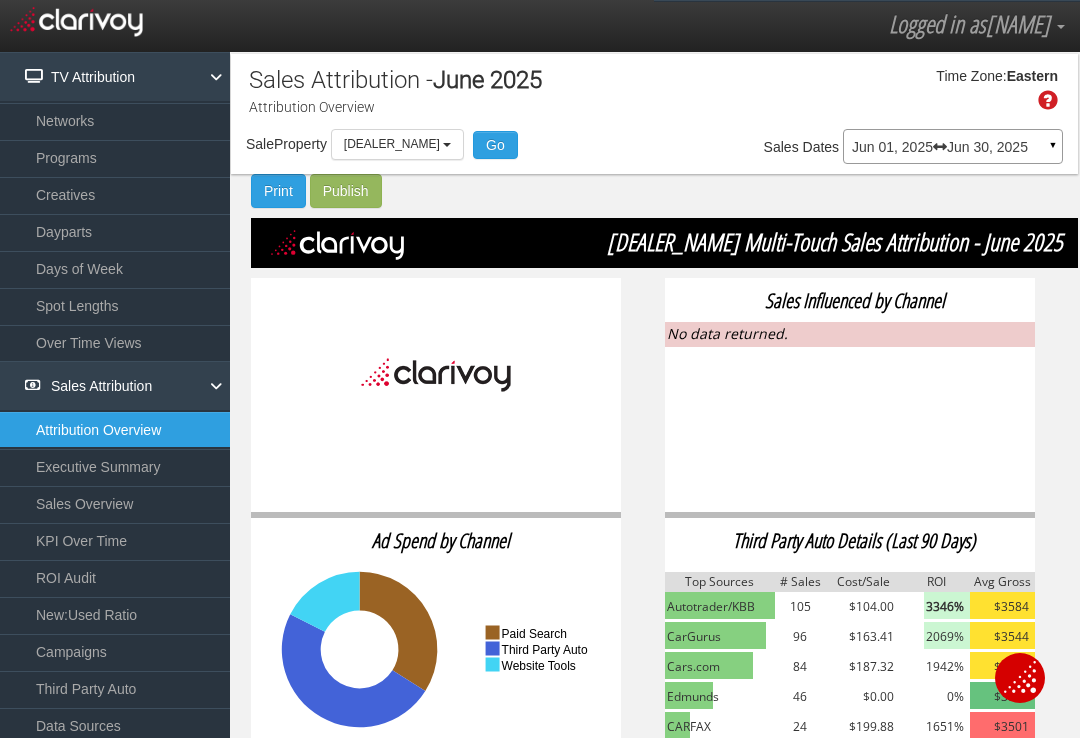 click on "TV Attribution
Networks
Programs
Creatives
Dayparts
Days of Week
Spot Lengths
Over Time Views" at bounding box center [115, 206] 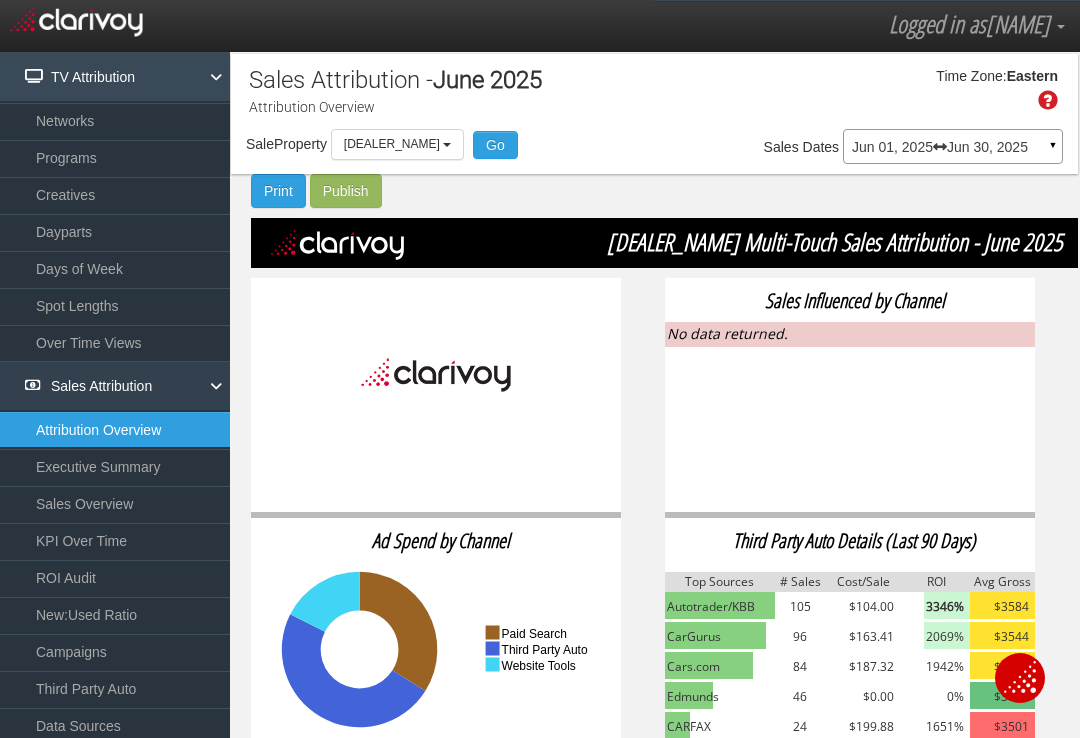 click on "TV Attribution" at bounding box center (115, 77) 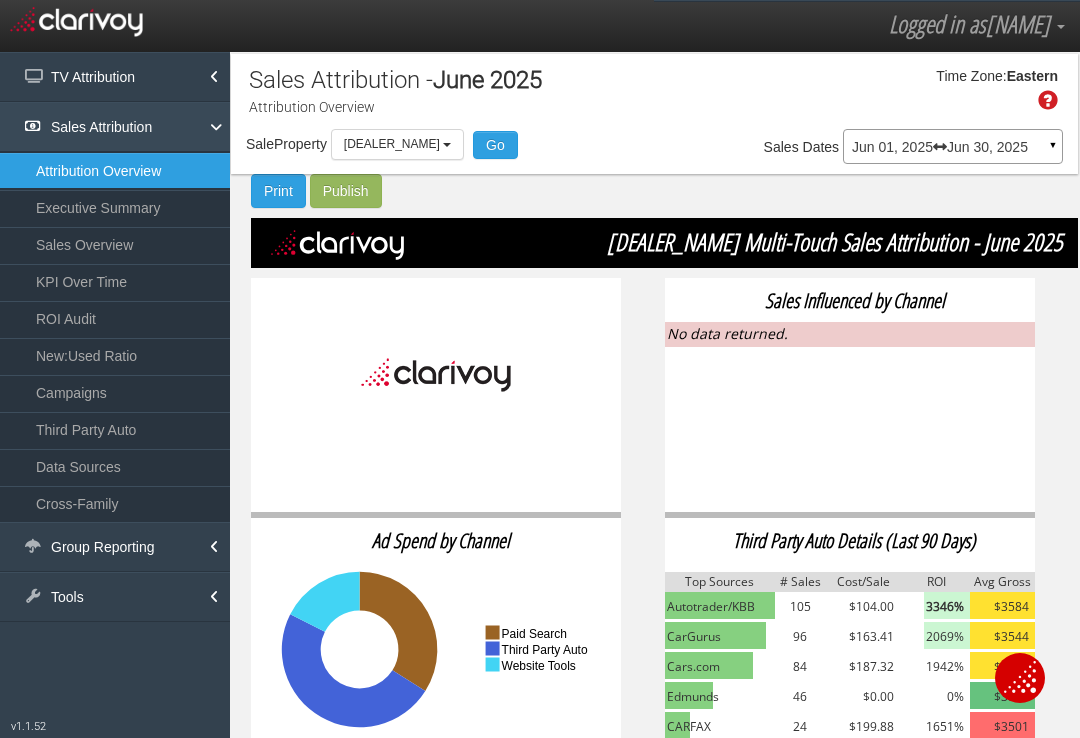 click on "Sales Attribution" at bounding box center (115, 127) 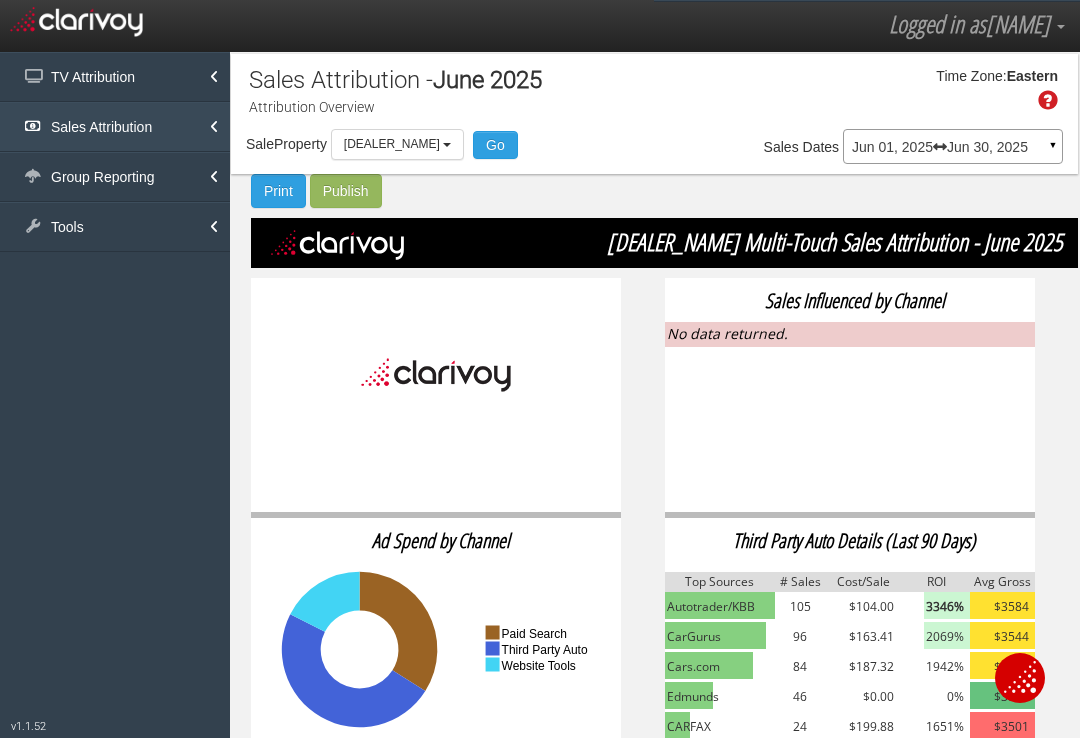 click on "Sales Attribution" at bounding box center (115, 127) 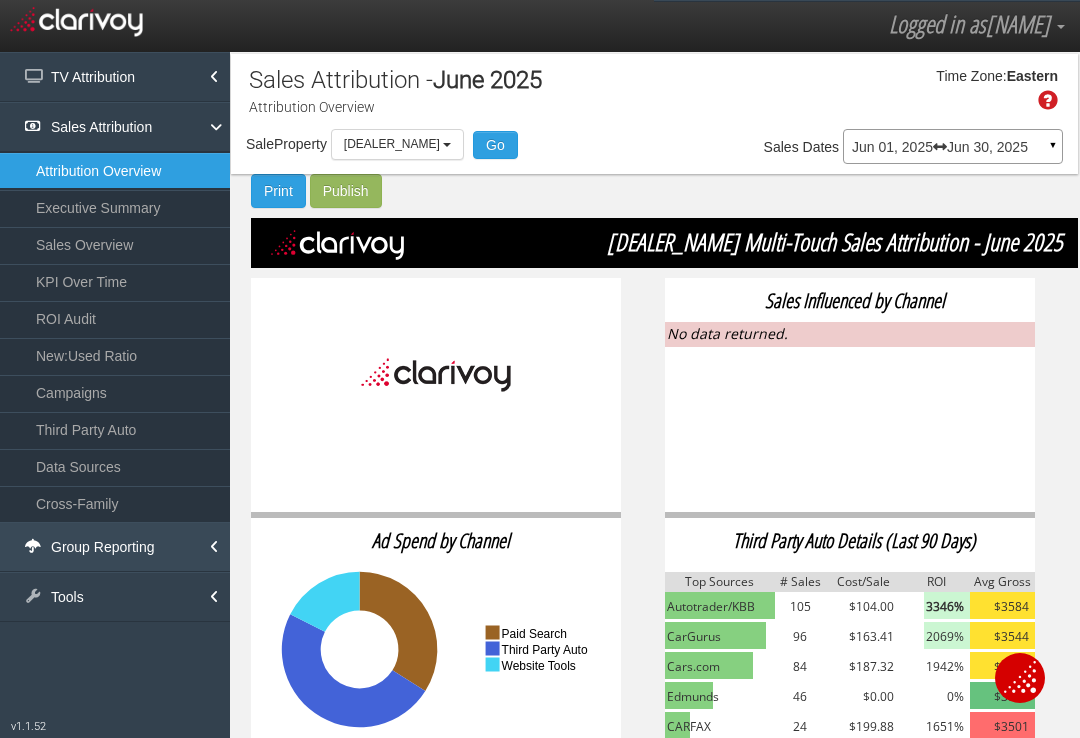 click on "Group Reporting" at bounding box center (115, 547) 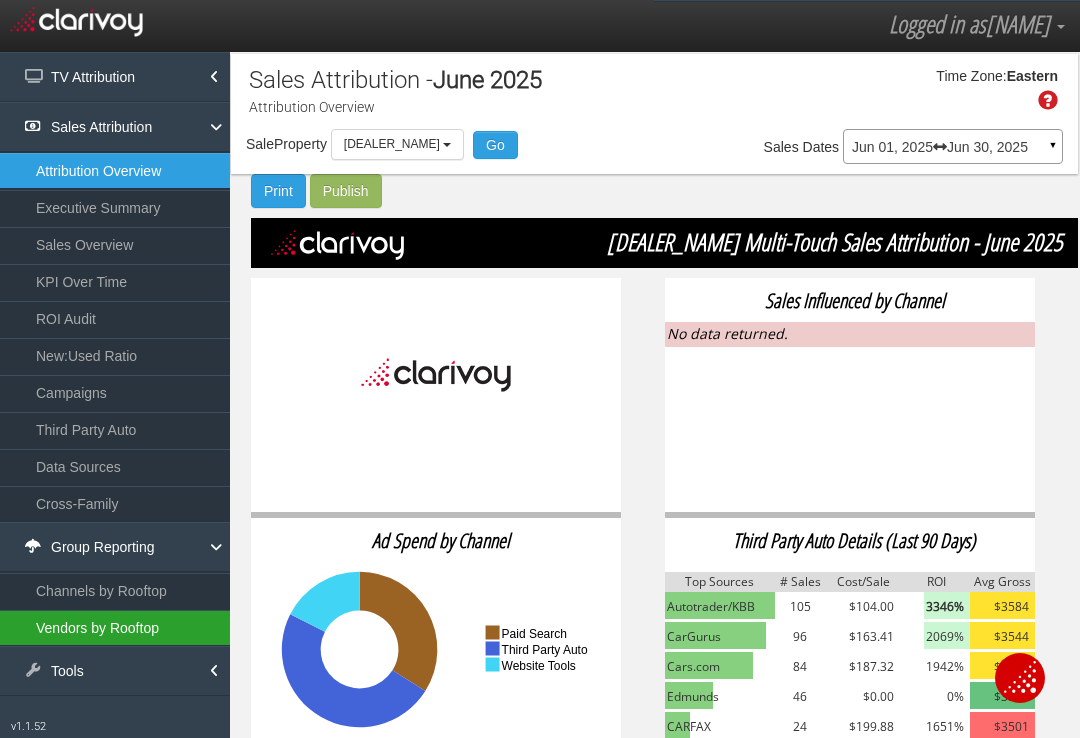 click on "Vendors by Rooftop" at bounding box center (115, 628) 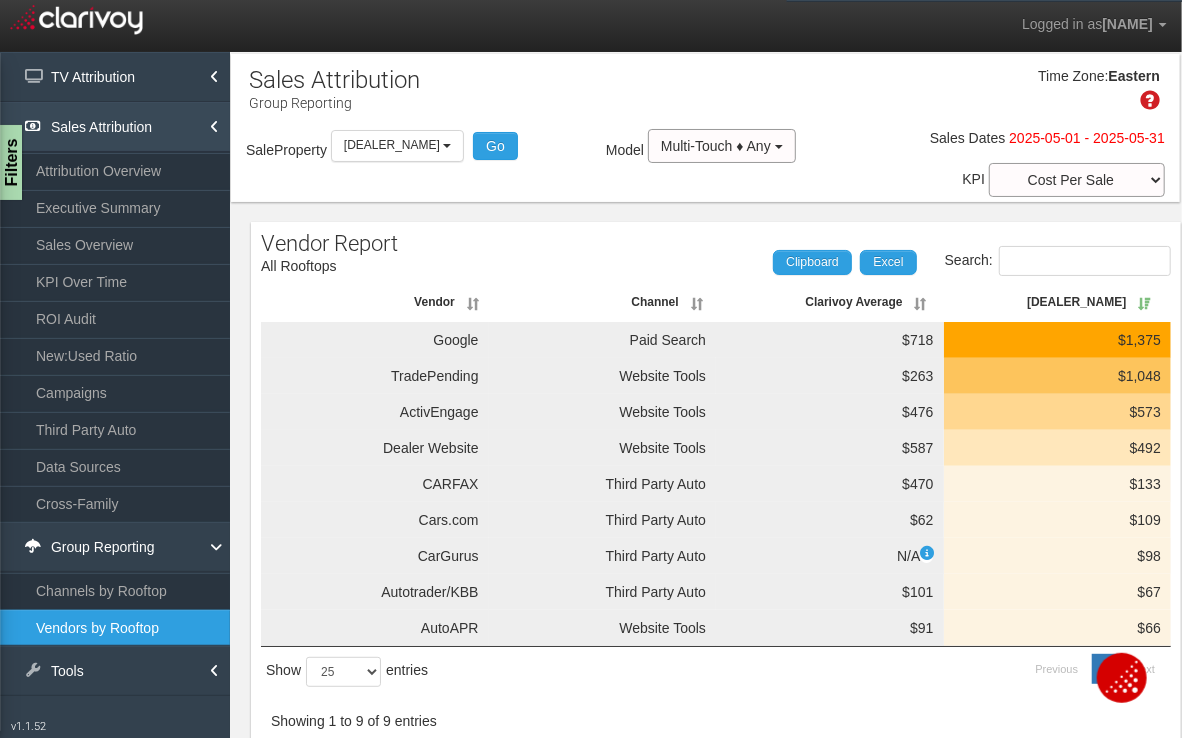click on "Sales Attribution" at bounding box center [115, 127] 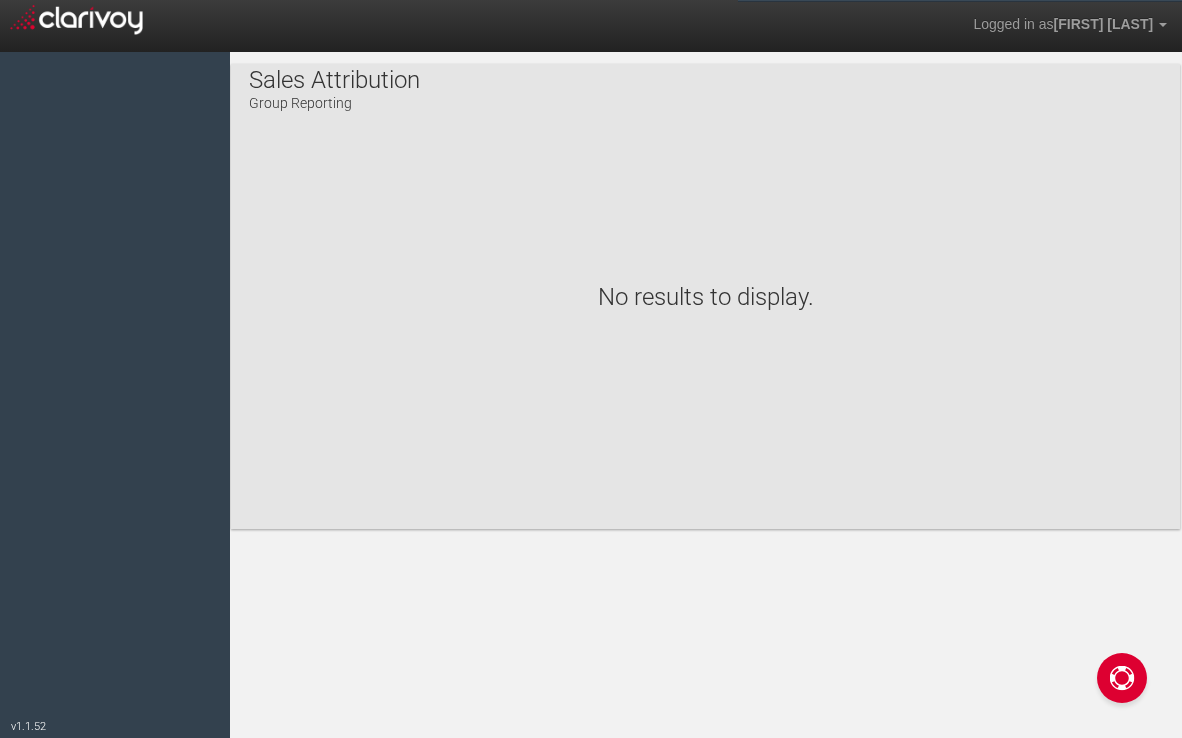 scroll, scrollTop: 0, scrollLeft: 0, axis: both 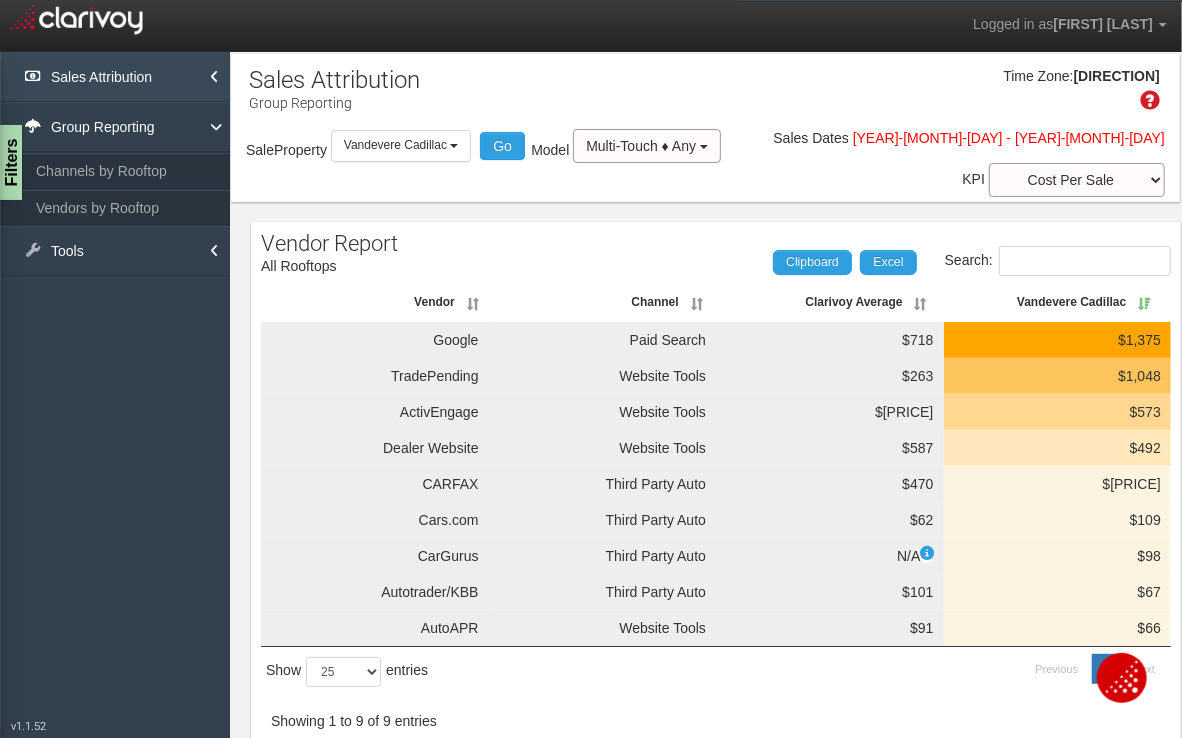click on "Sales Attribution" at bounding box center [115, 77] 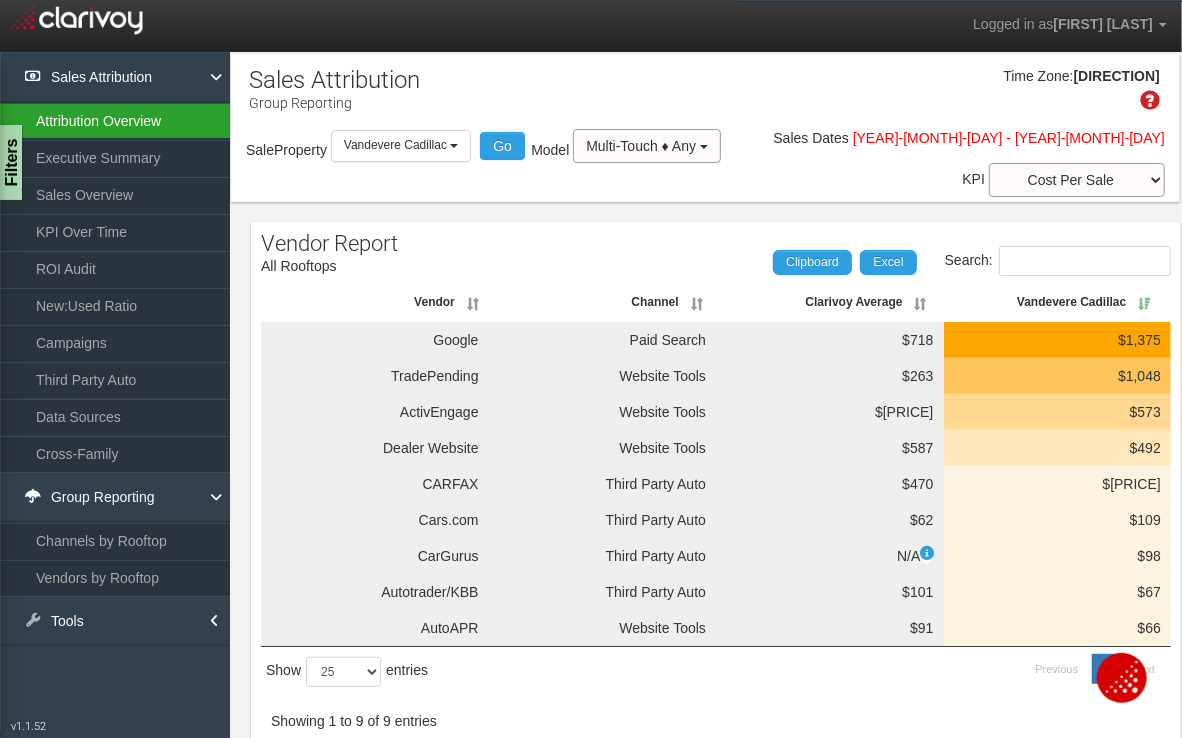 click on "Attribution Overview" at bounding box center (115, 121) 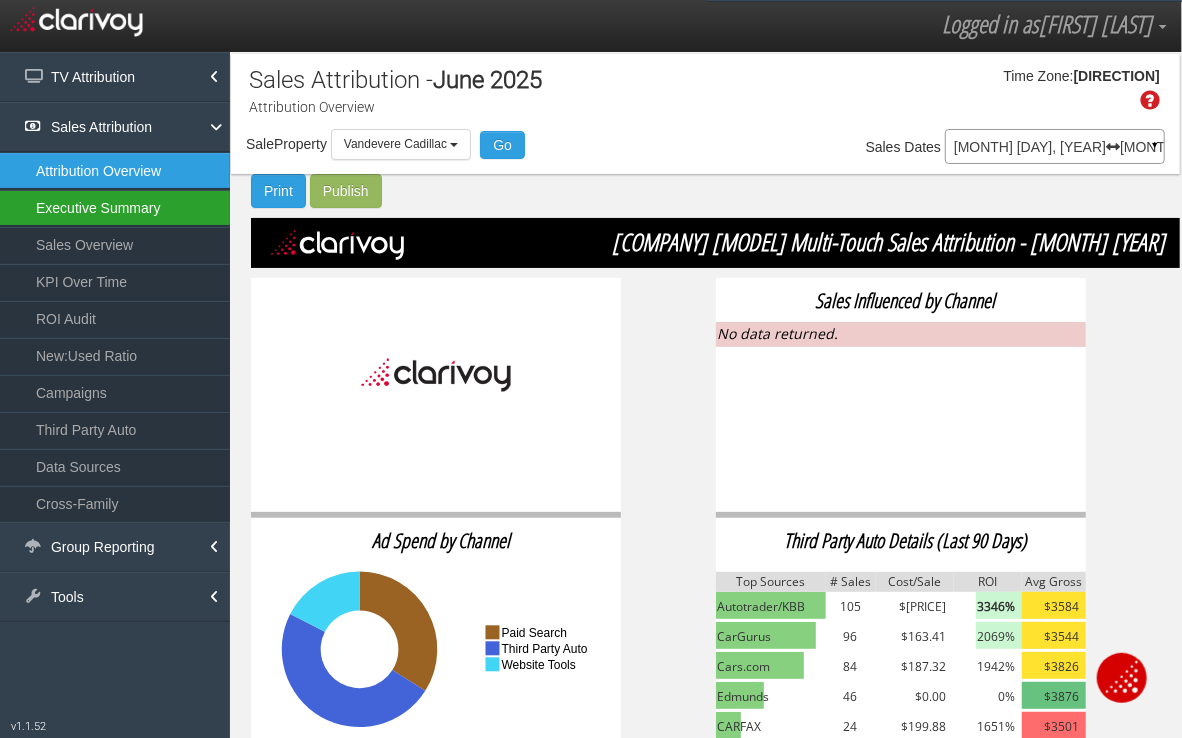 click on "Executive Summary" at bounding box center (115, 208) 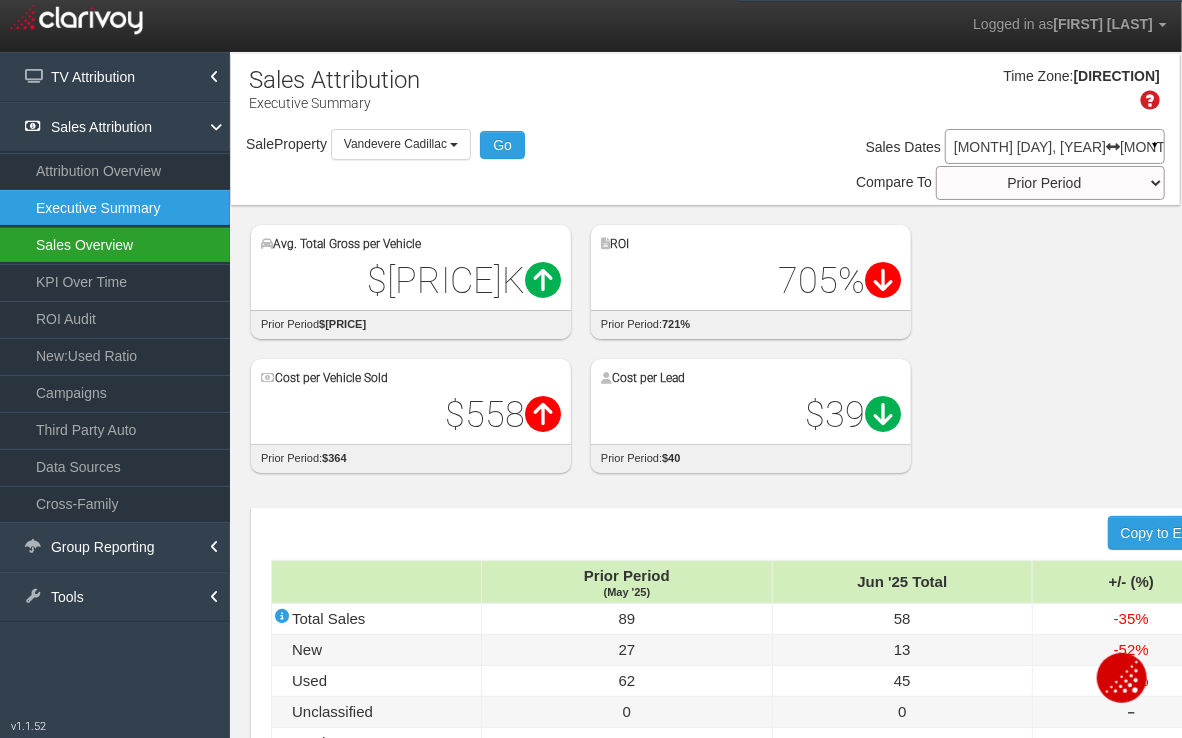 click on "Sales Overview" at bounding box center [115, 245] 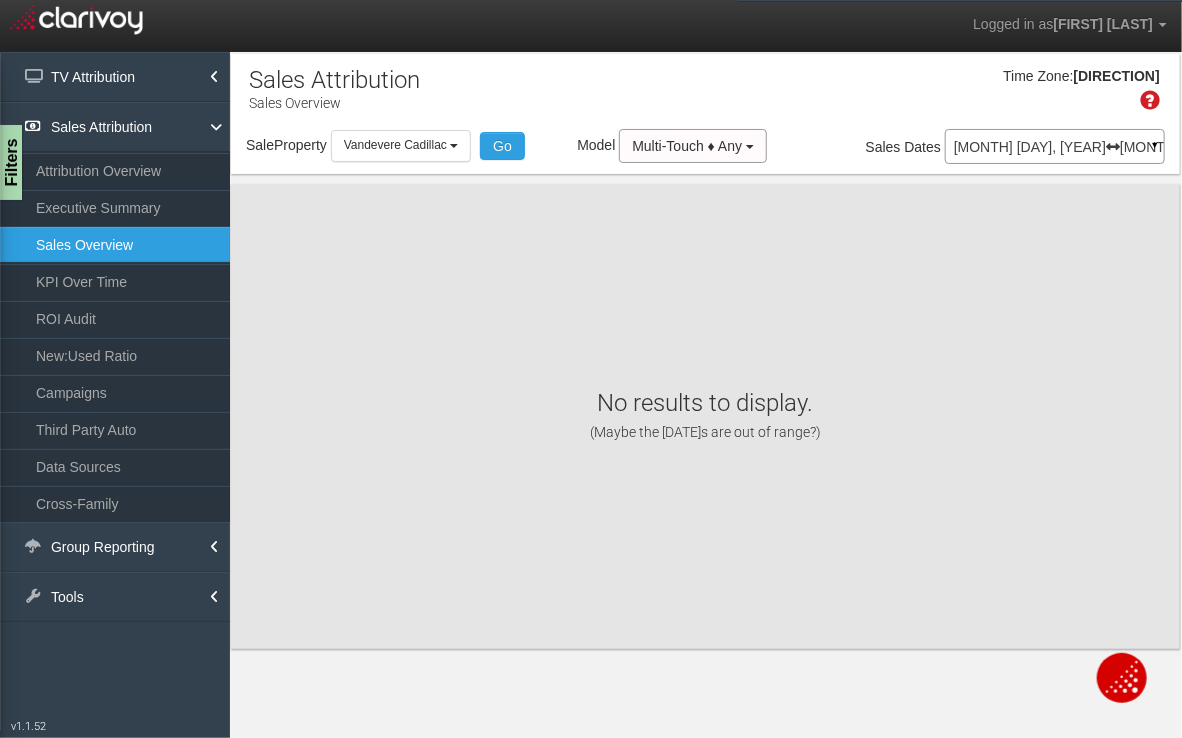 scroll, scrollTop: 0, scrollLeft: 0, axis: both 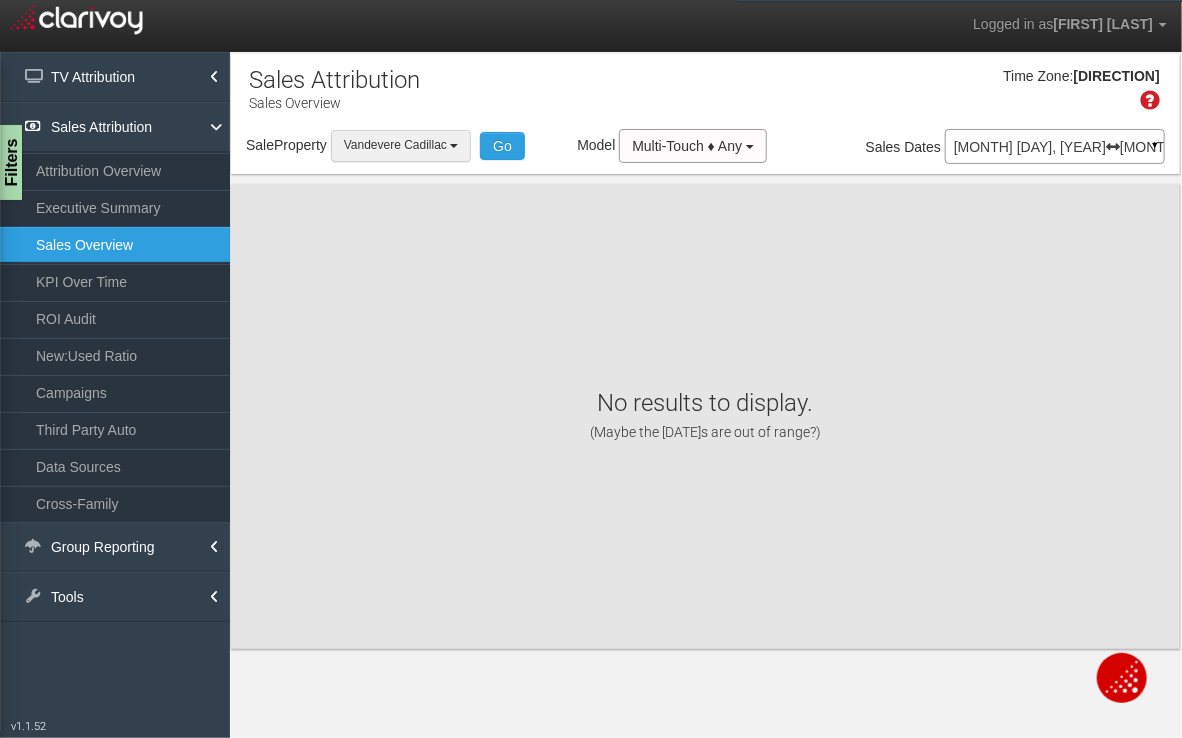 click on "[BRAND_NAME] [BRAND_NAME]" at bounding box center (395, 145) 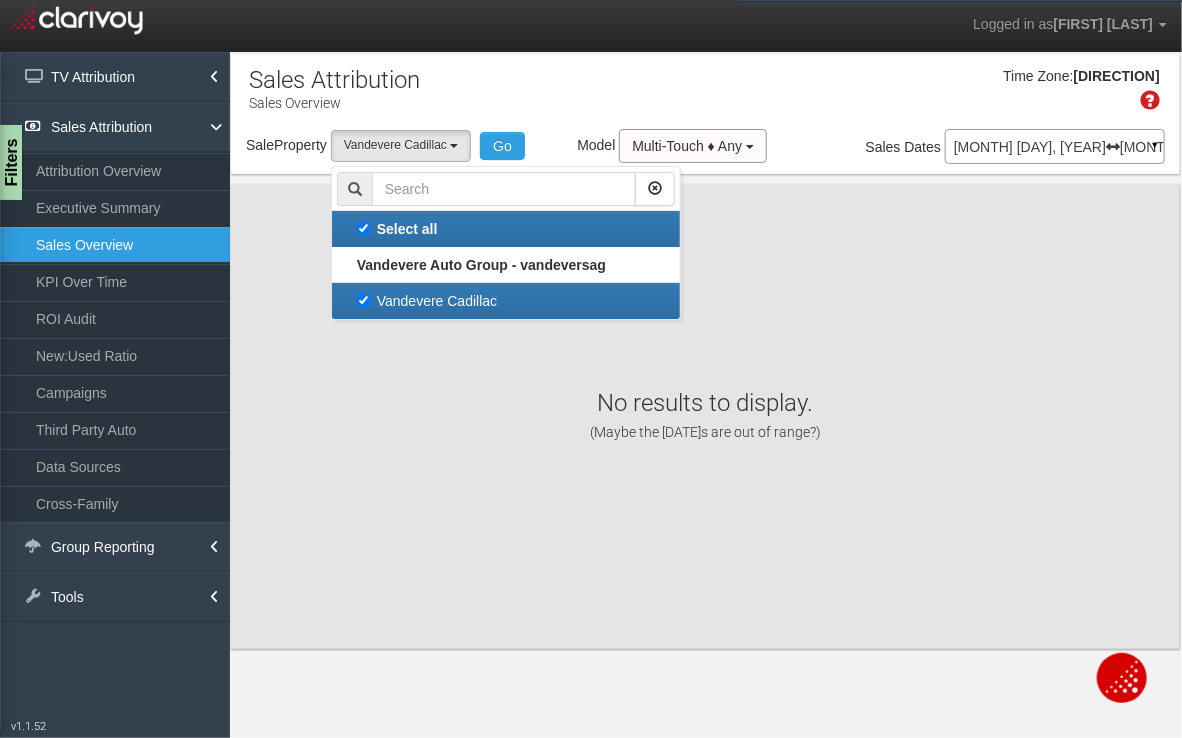 click on "No results to display. (Maybe the Dates are out of range?)" at bounding box center [705, 416] 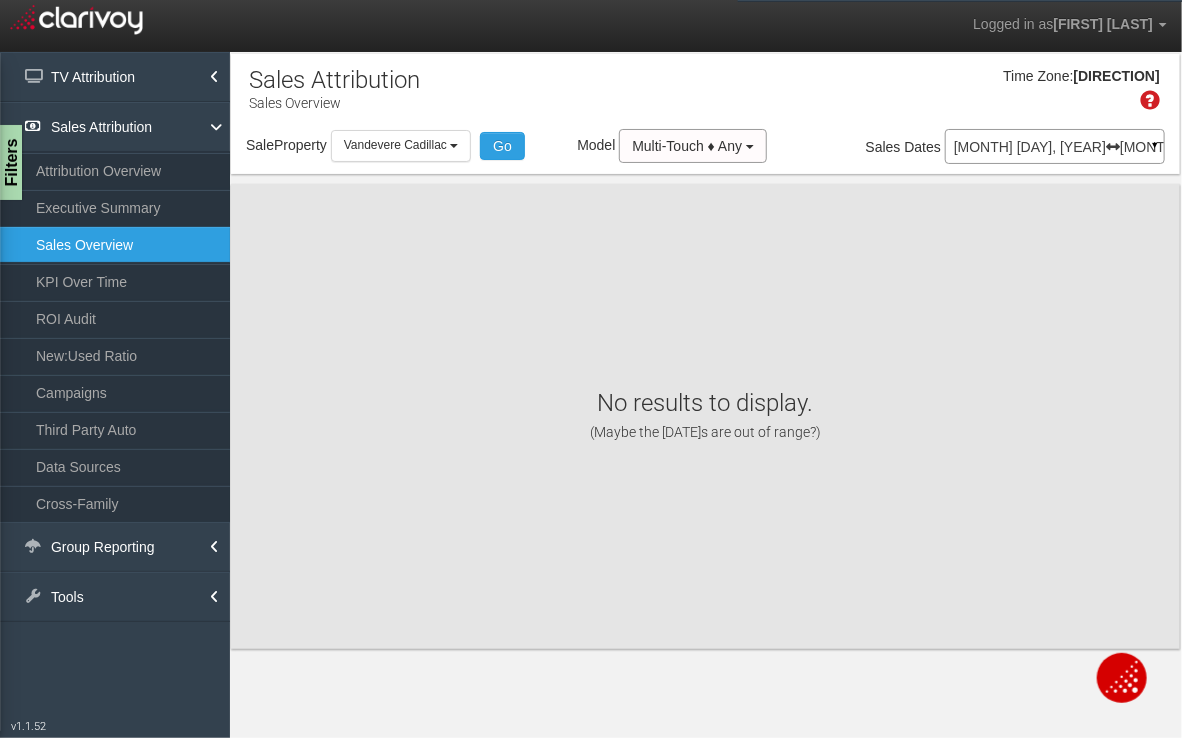 click on "Jun 01, 2025   Jun 30, 2025
▼" at bounding box center (1055, 146) 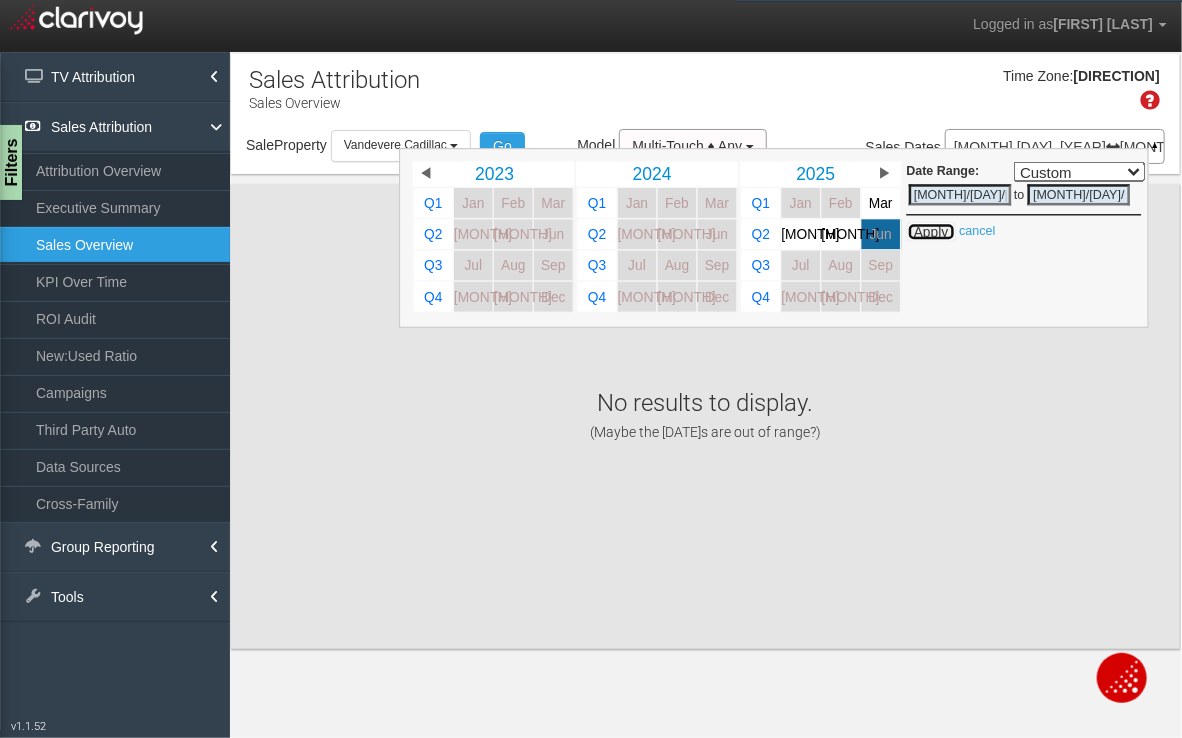 click on "Apply" at bounding box center (930, 232) 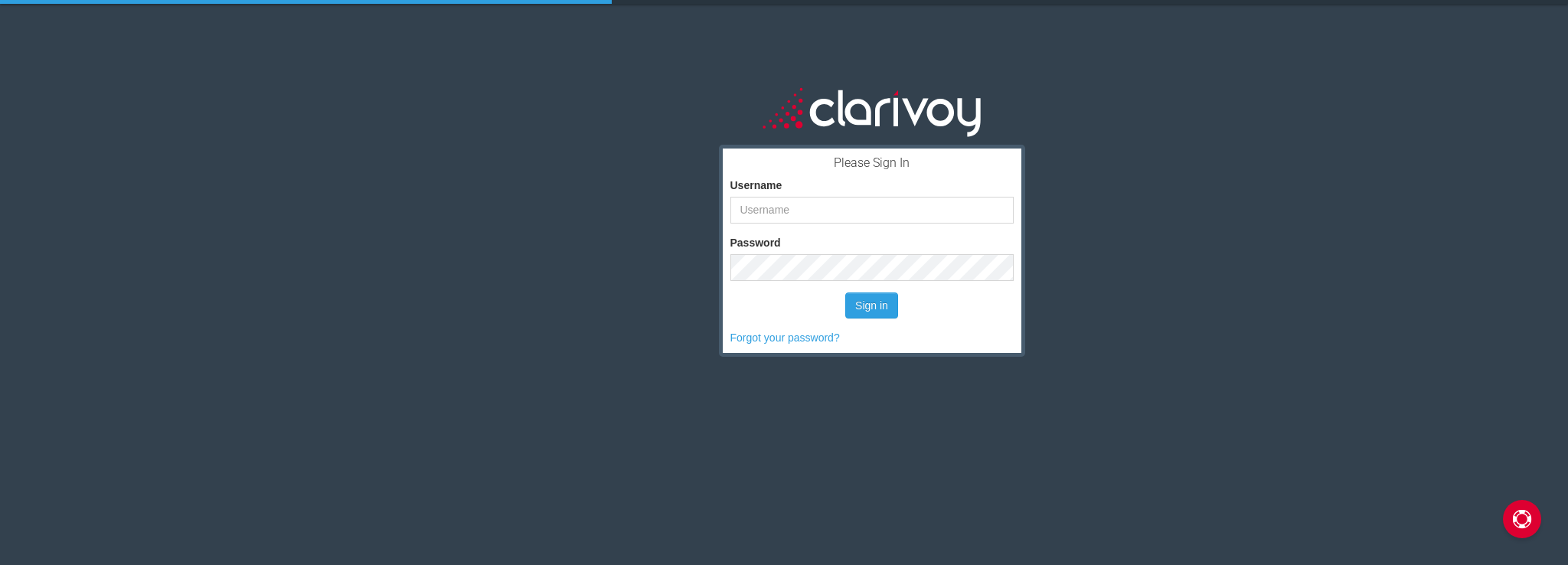 scroll, scrollTop: 0, scrollLeft: 0, axis: both 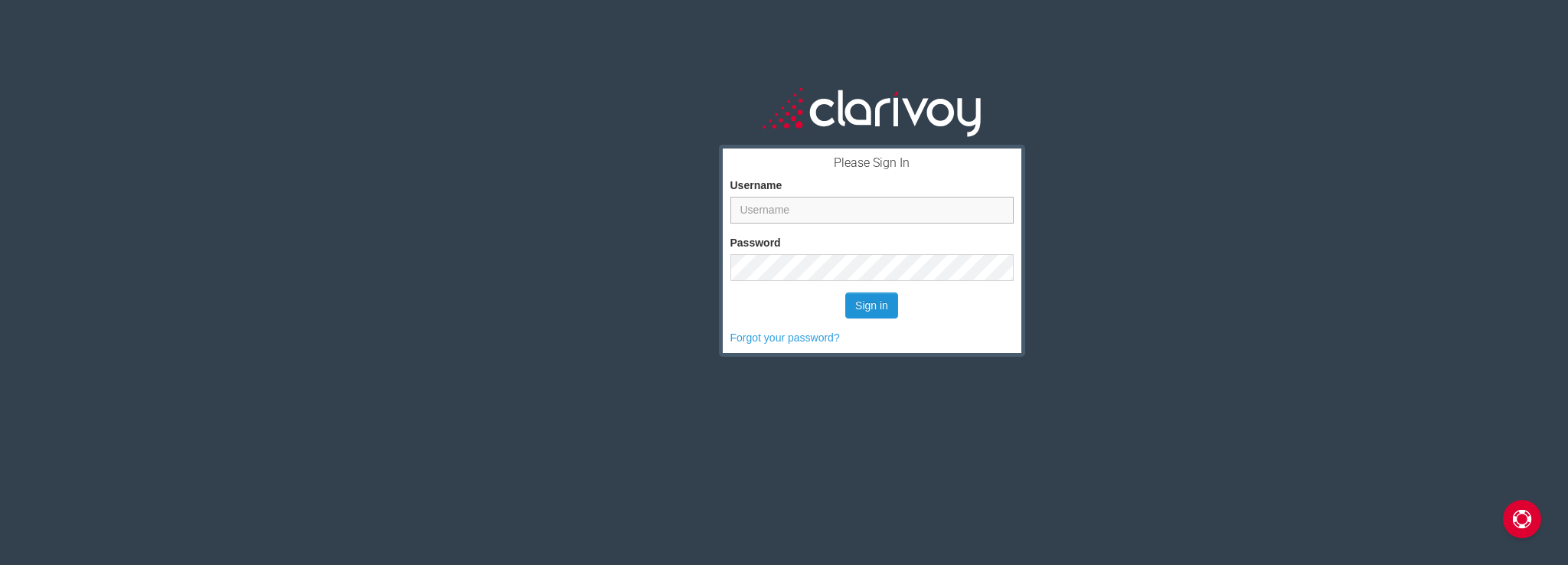 type on "katie.bender@vandevere.com" 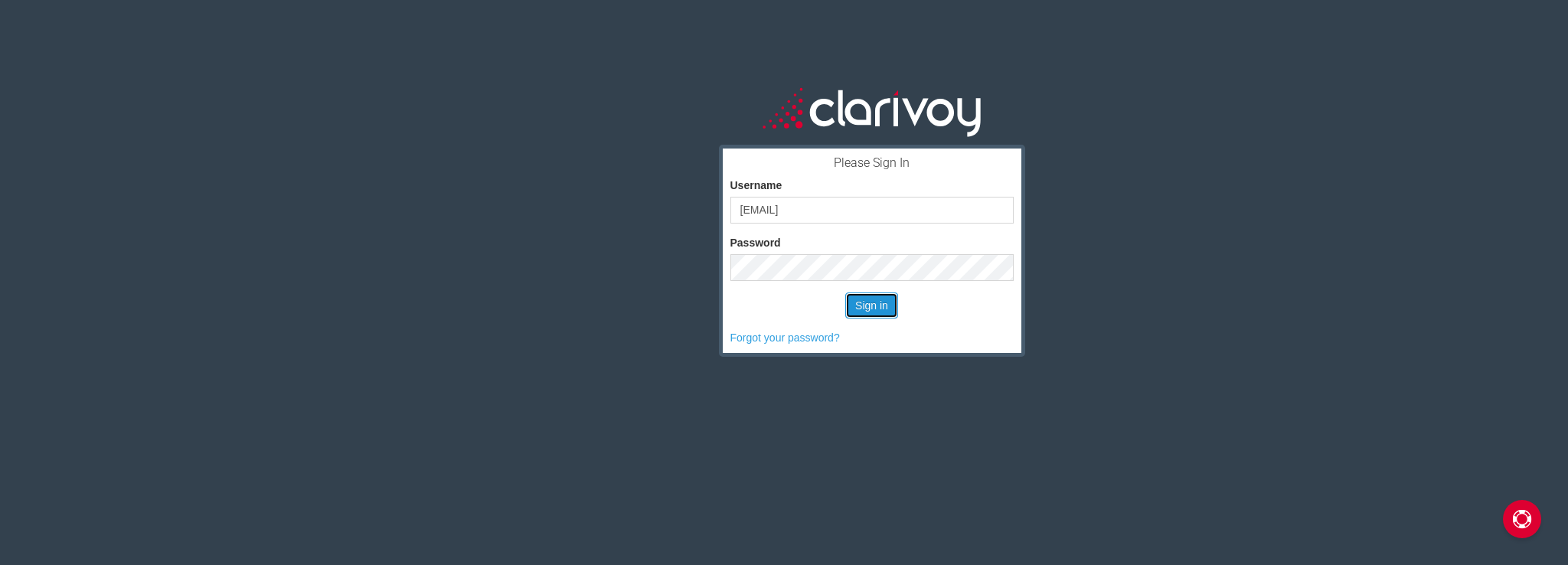 click on "Sign in" at bounding box center (871, 305) 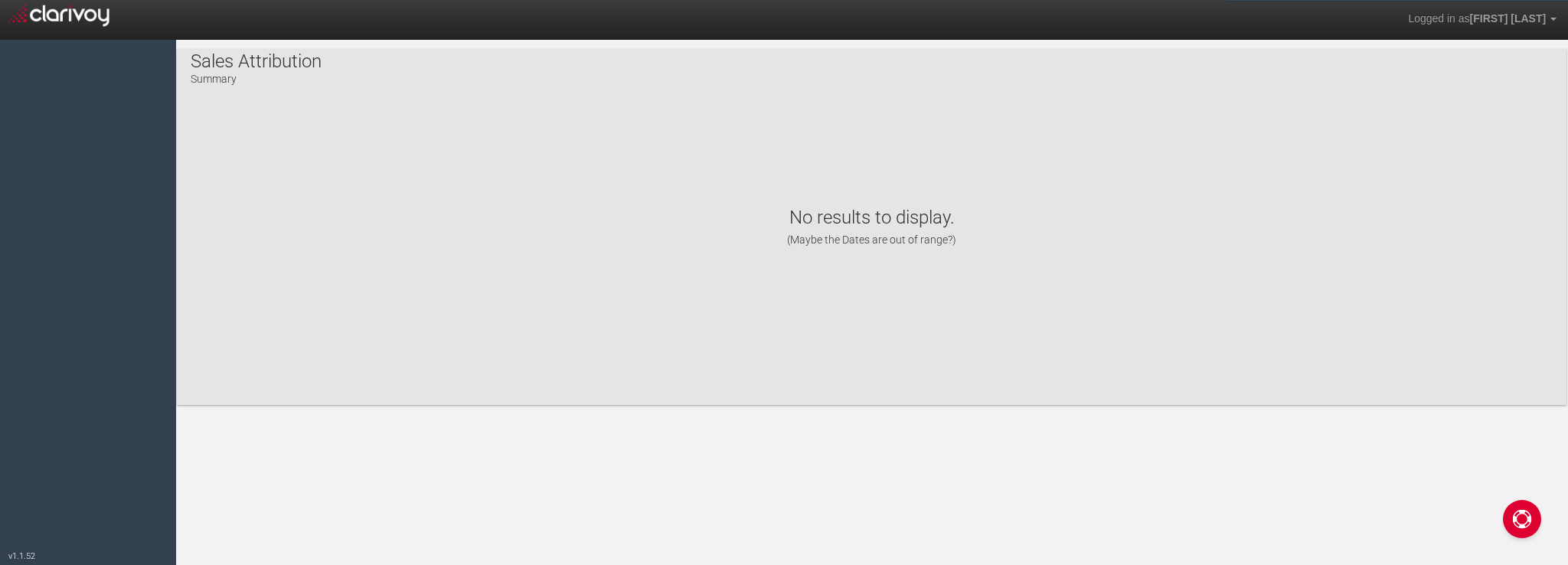 scroll, scrollTop: 0, scrollLeft: 0, axis: both 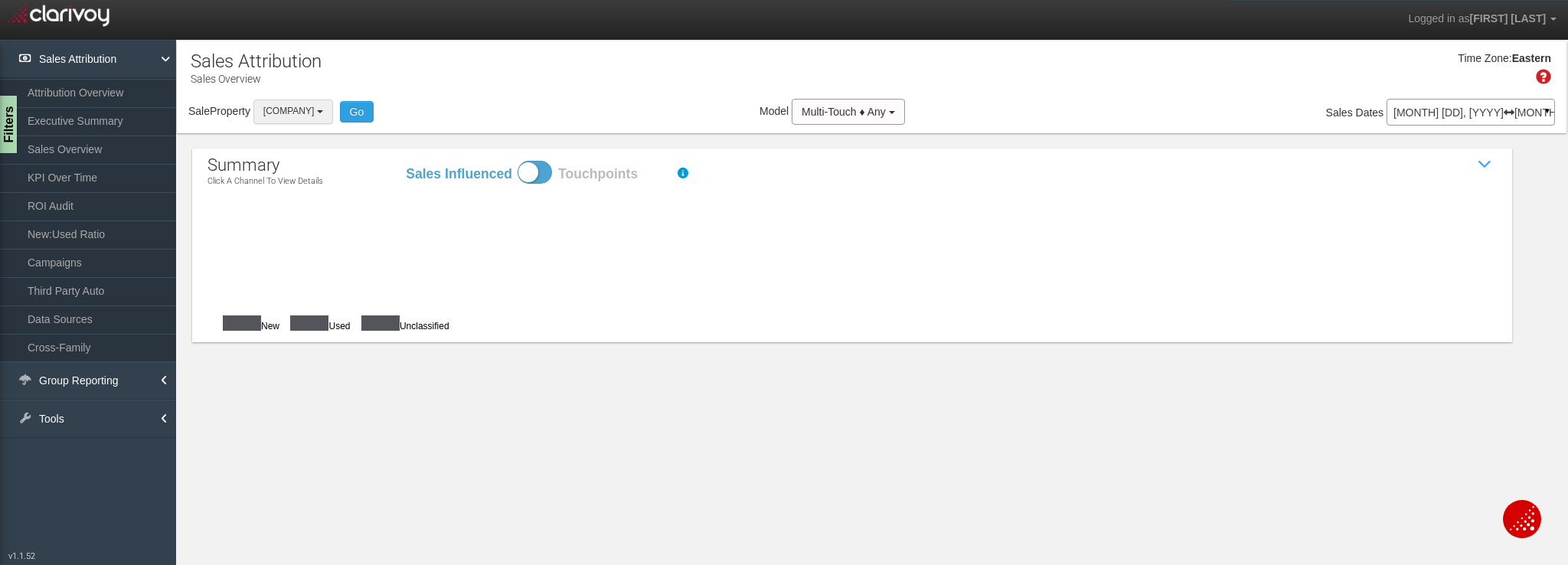 click on "Vandevere Cadillac" at bounding box center [289, 111] 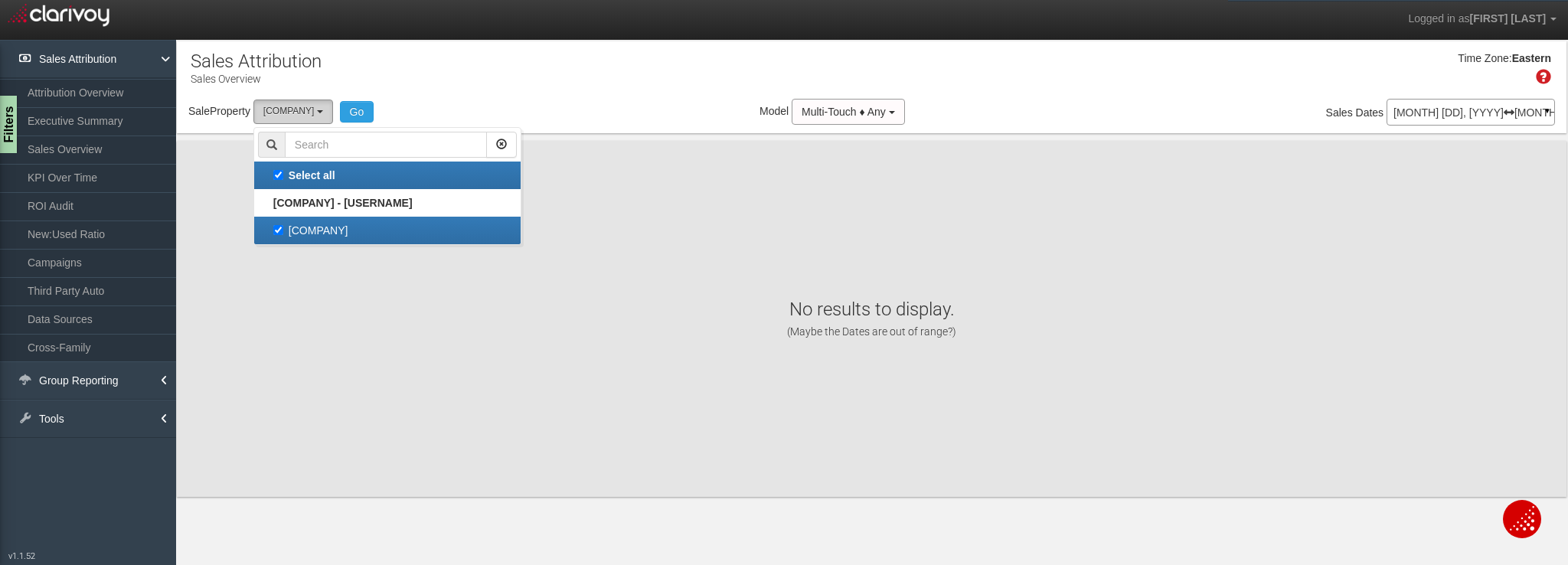 click on "[DEALER_NAME]" at bounding box center [289, 111] 